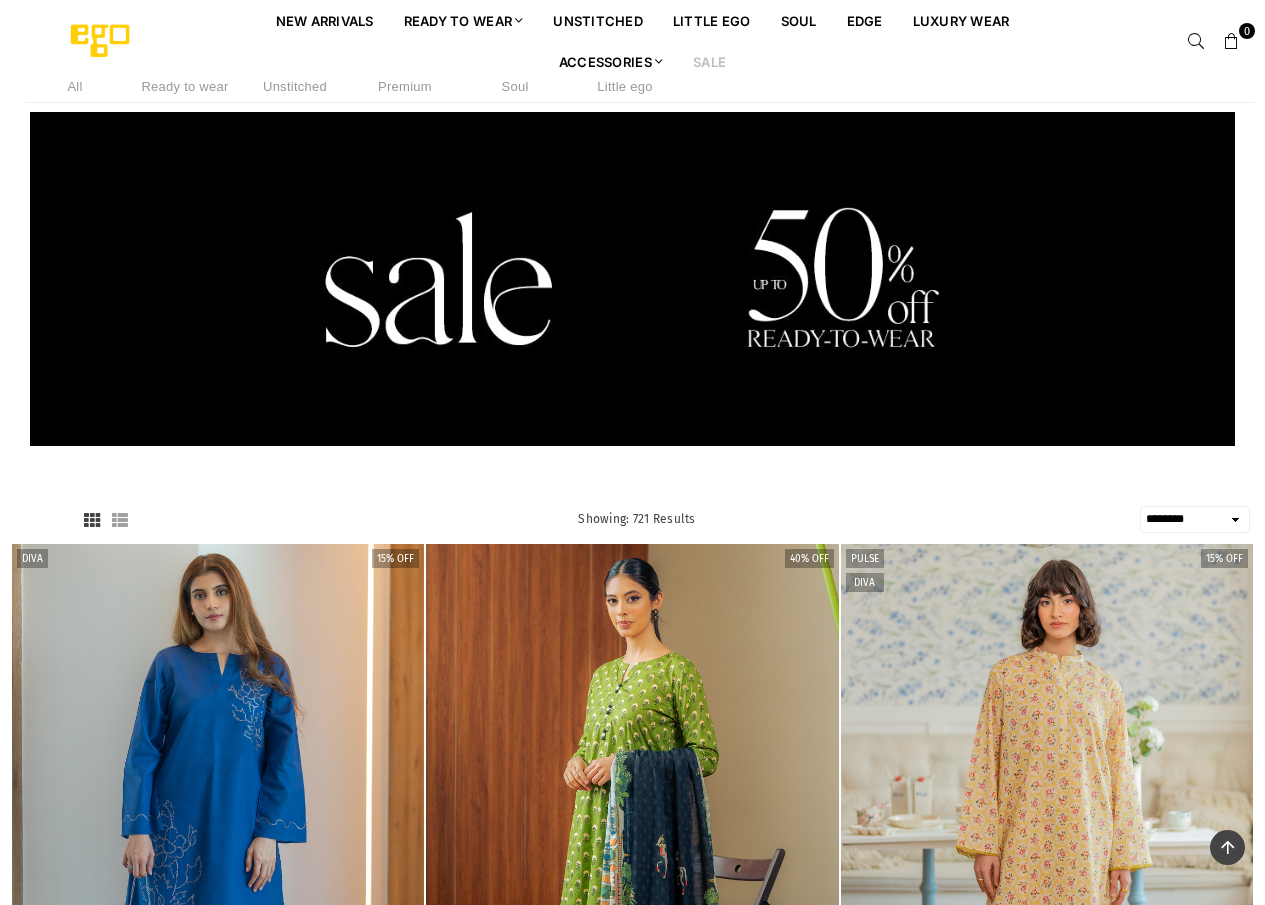 select on "******" 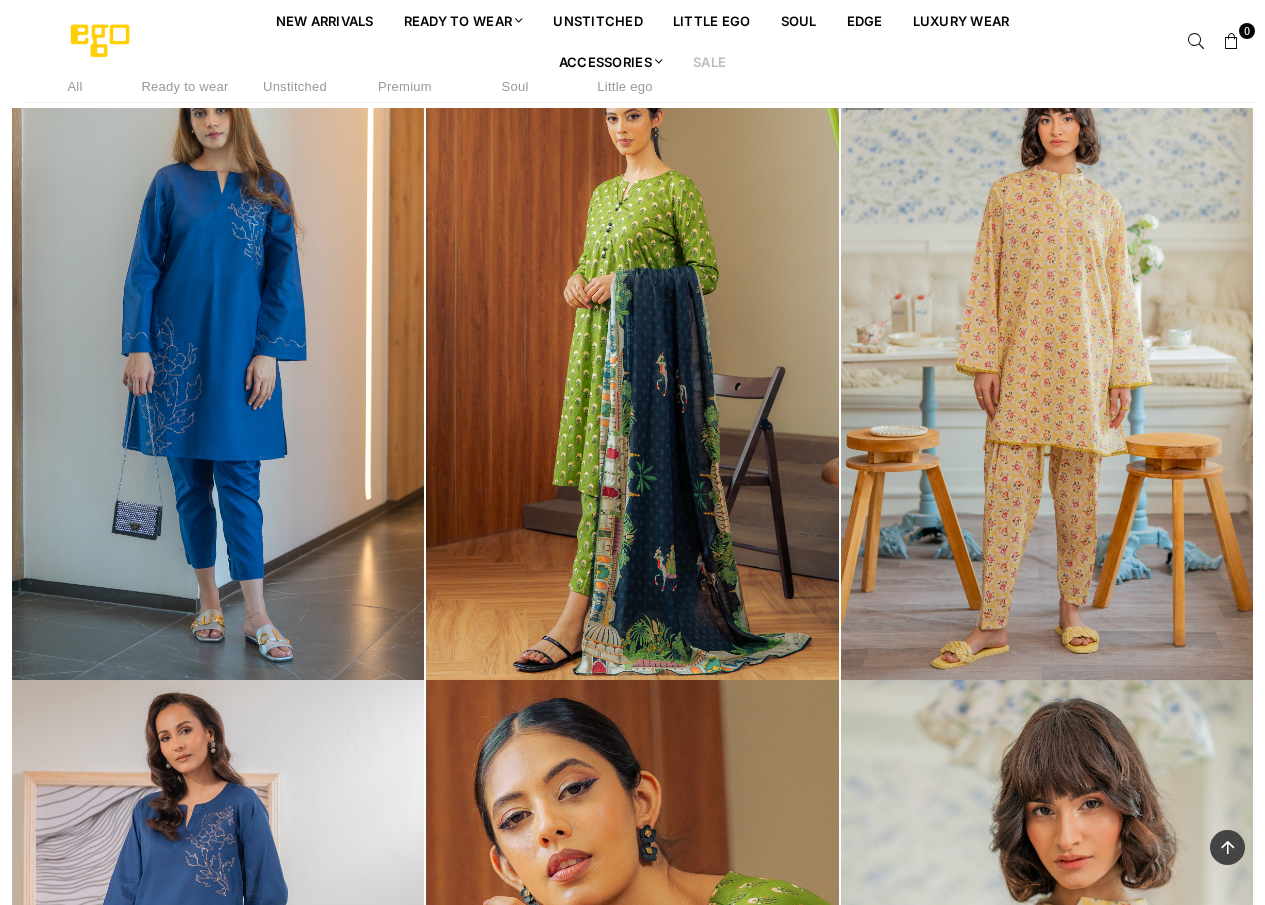 scroll, scrollTop: 0, scrollLeft: 0, axis: both 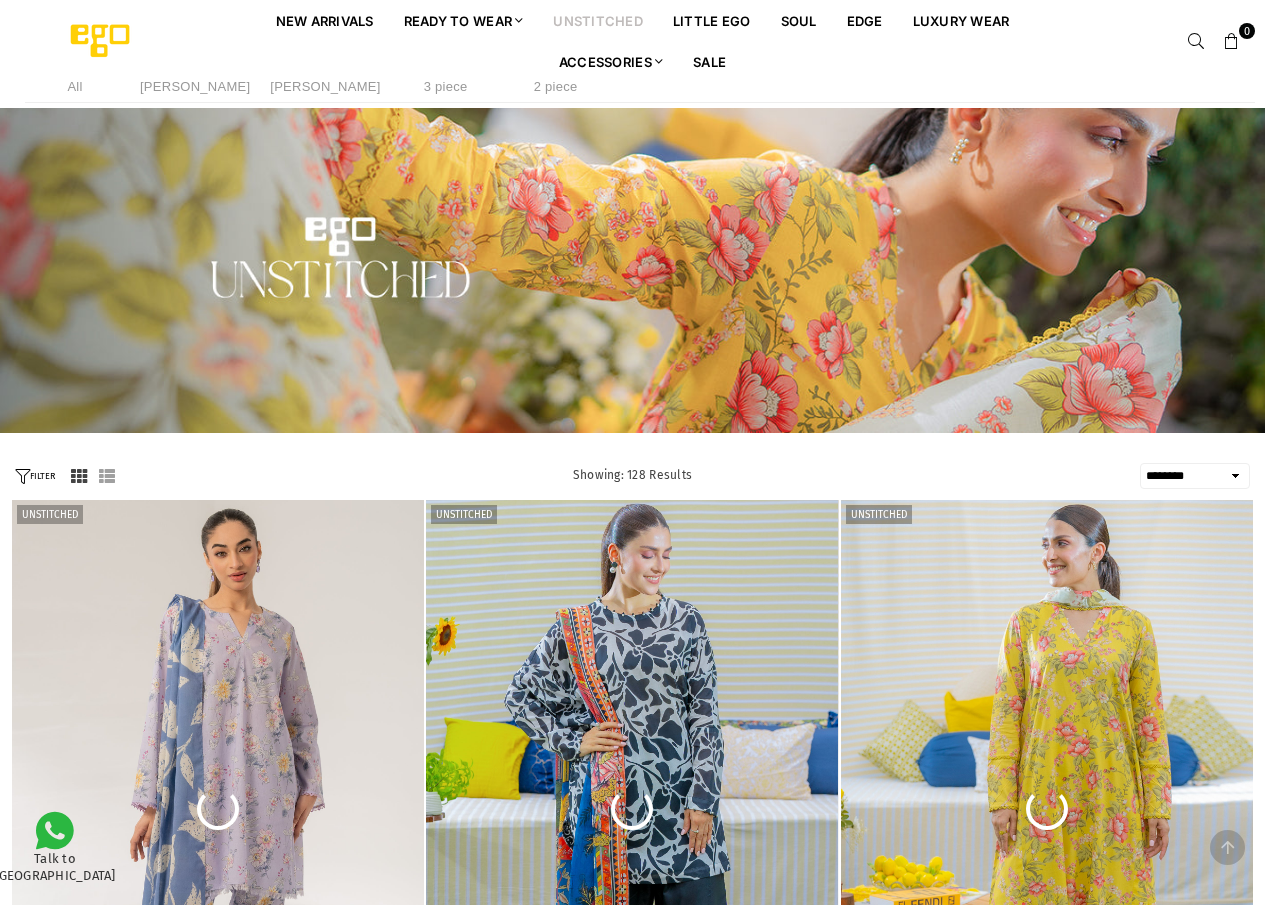 select on "******" 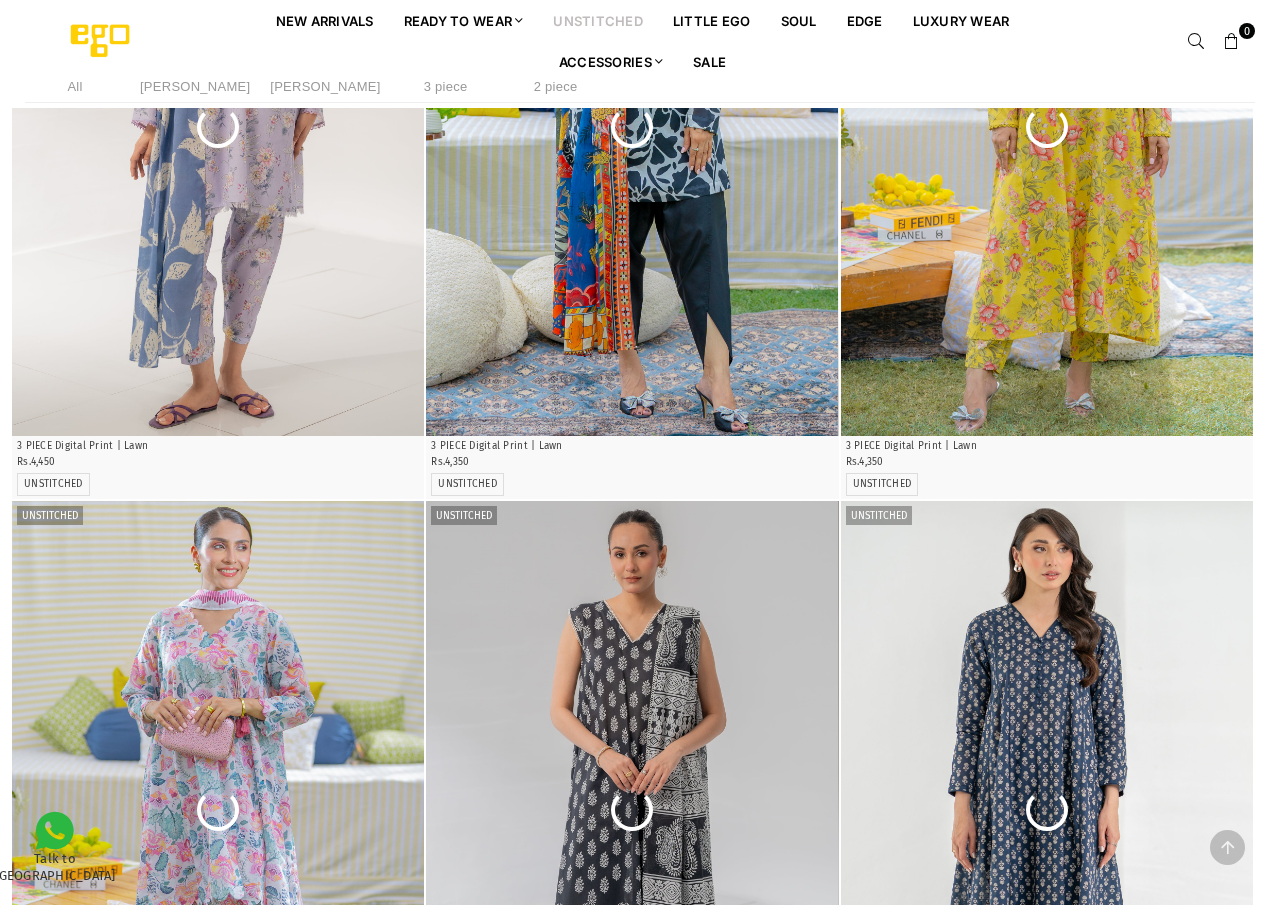 scroll, scrollTop: 0, scrollLeft: 0, axis: both 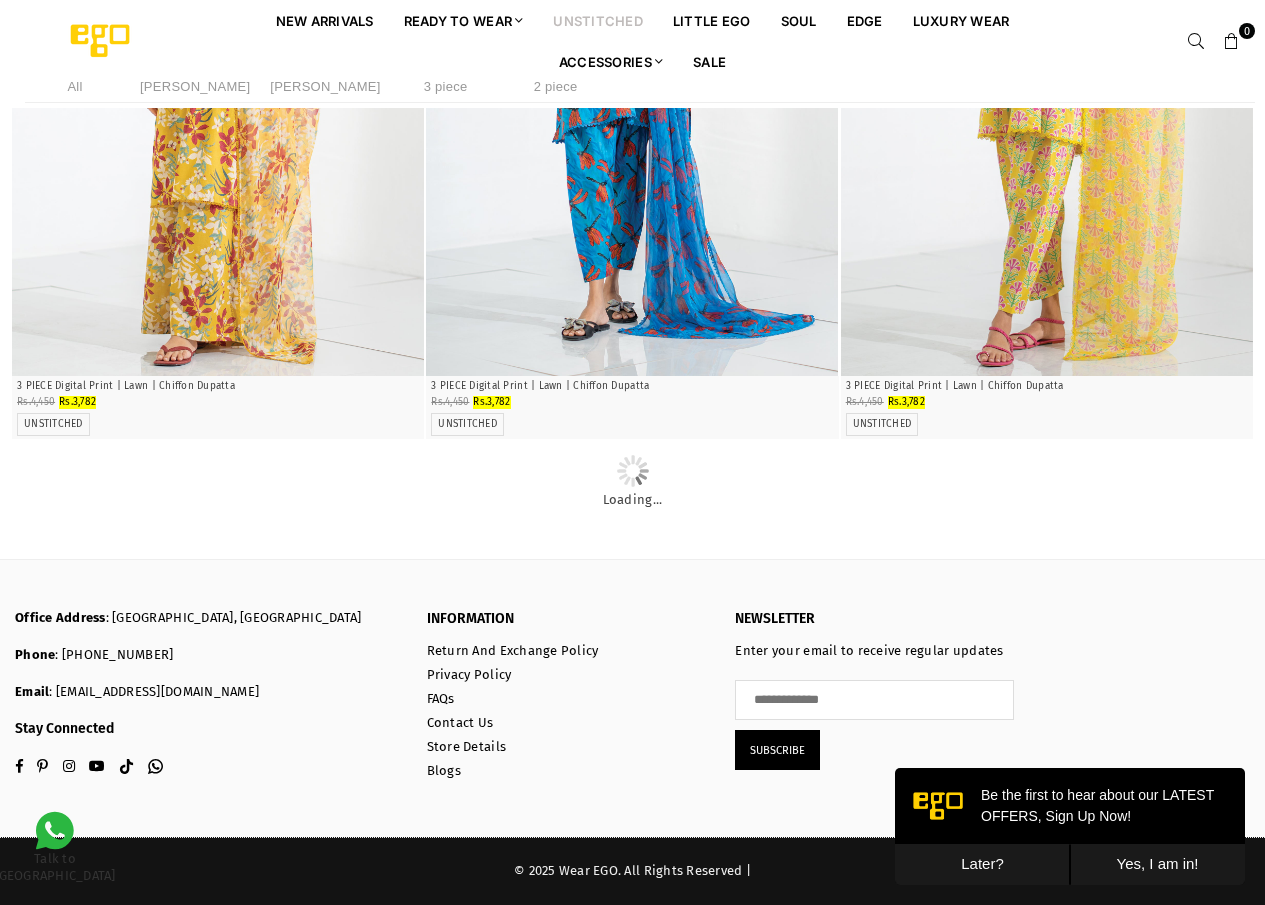 click at bounding box center (218, -2665) 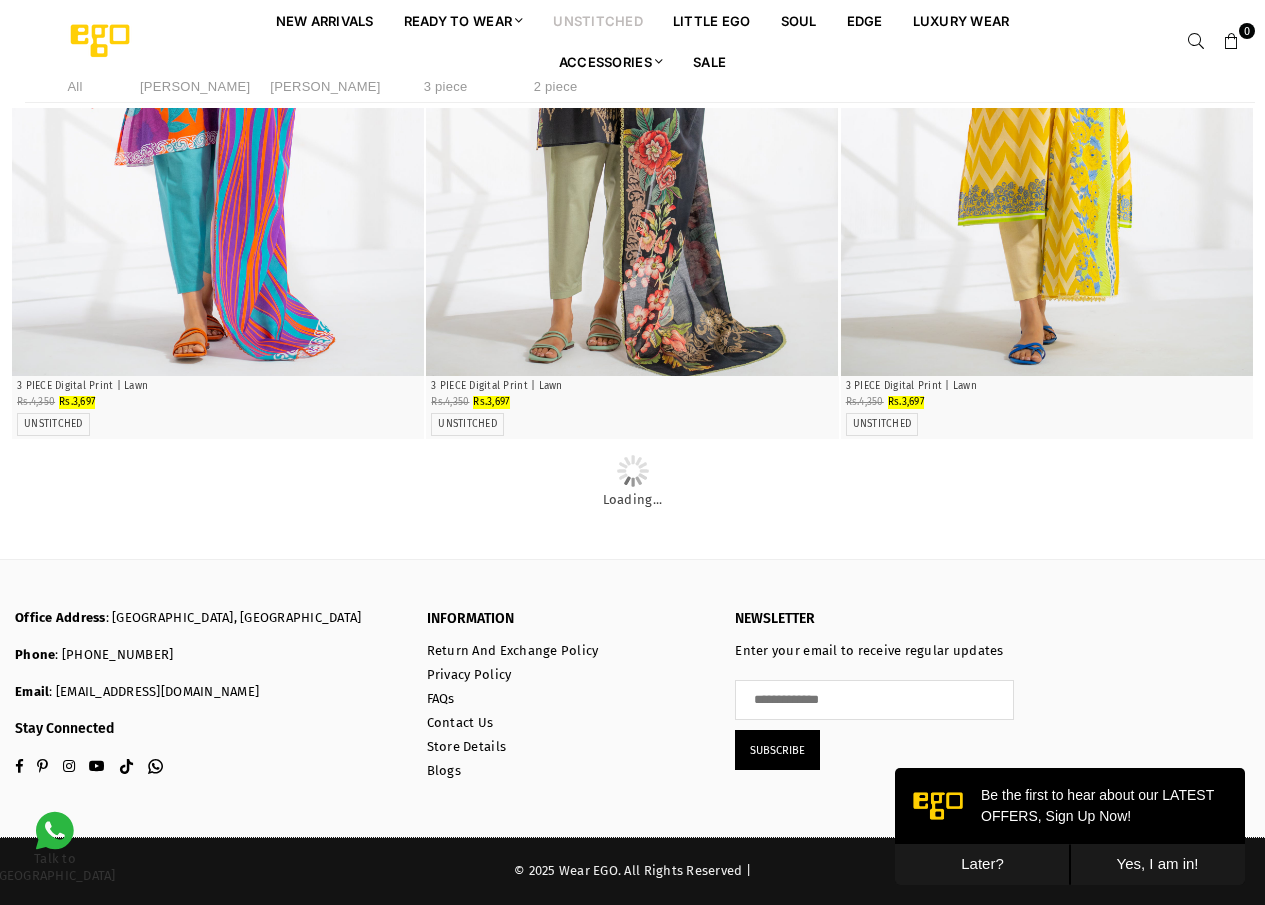 scroll, scrollTop: 17455, scrollLeft: 0, axis: vertical 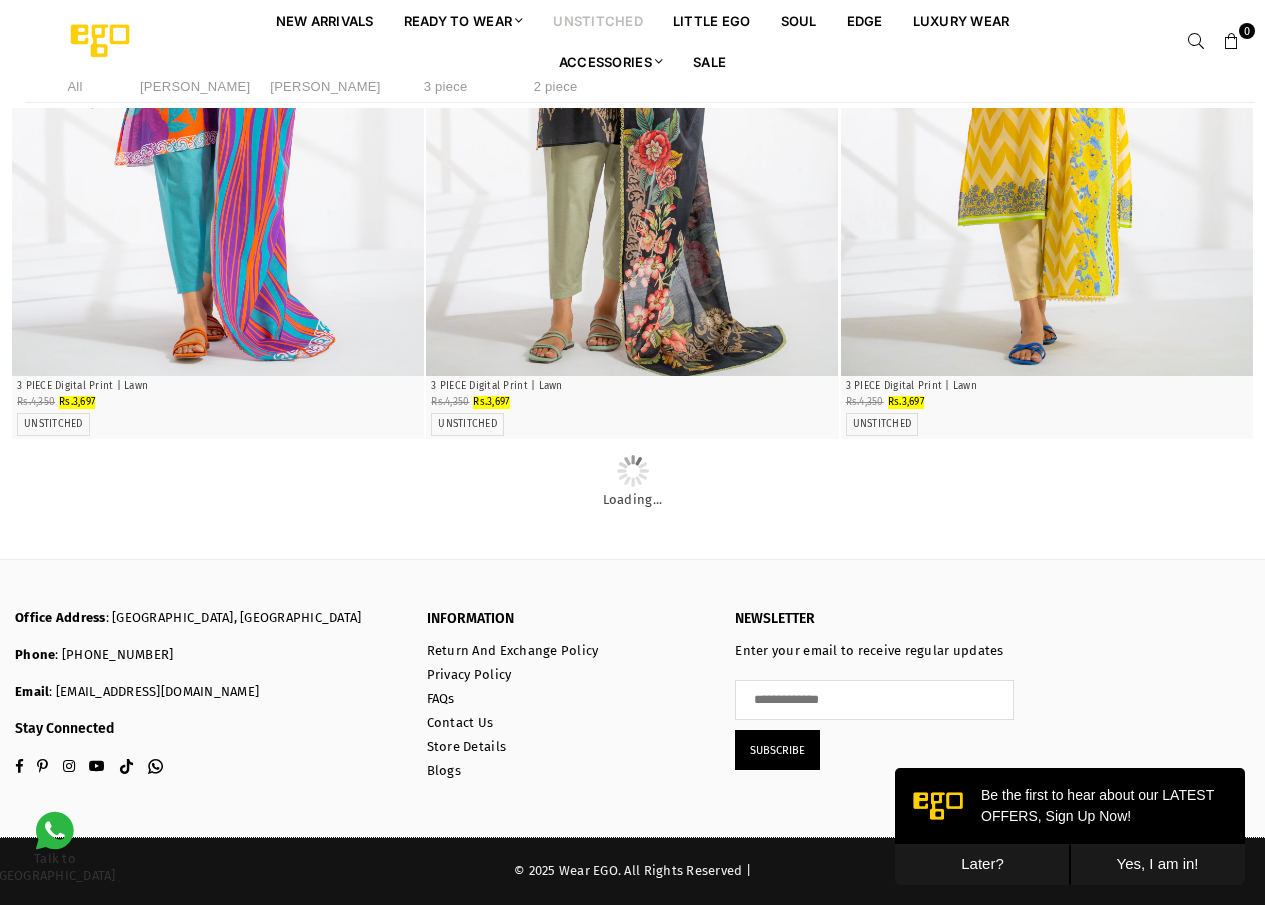 click at bounding box center (632, -1299) 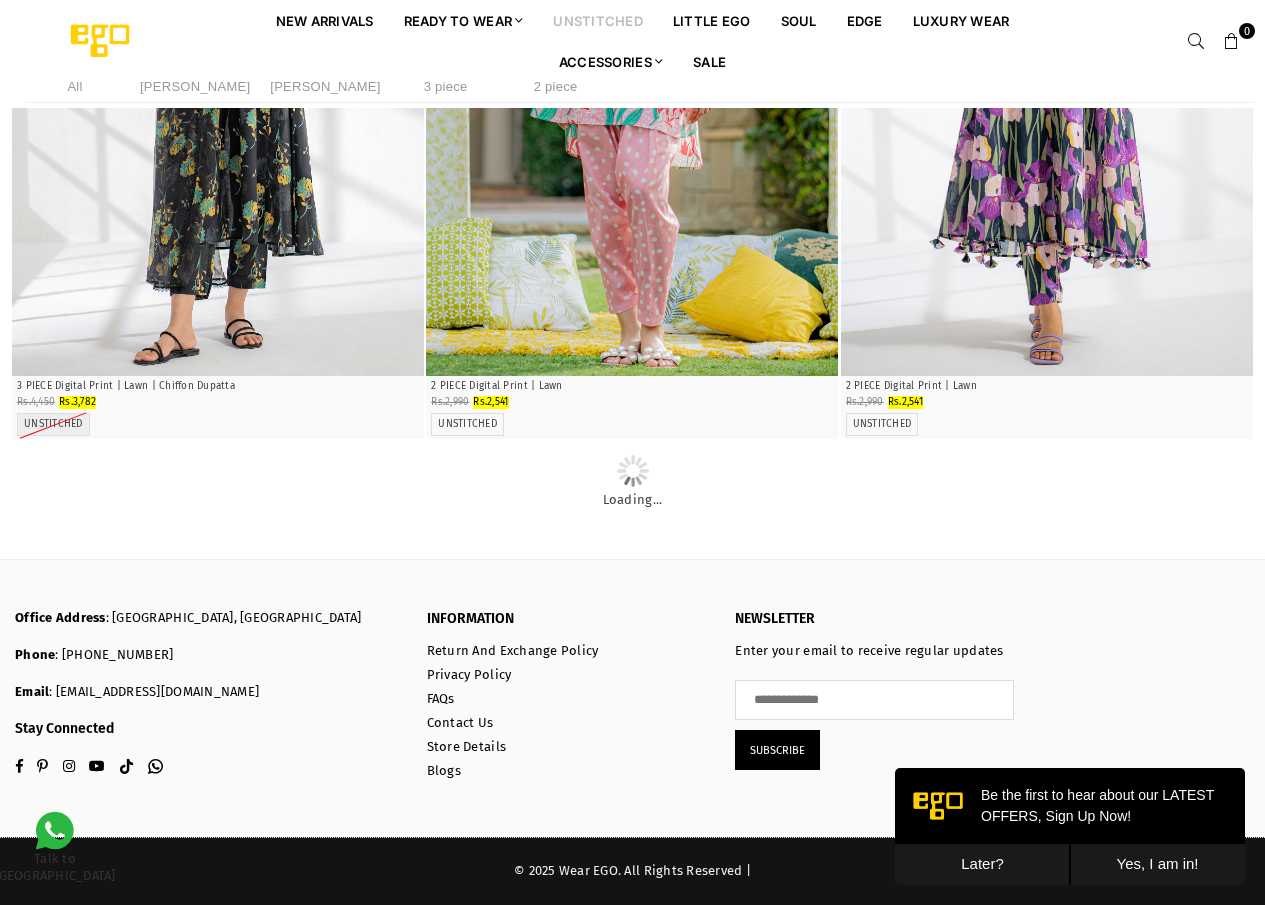 scroll, scrollTop: 22287, scrollLeft: 0, axis: vertical 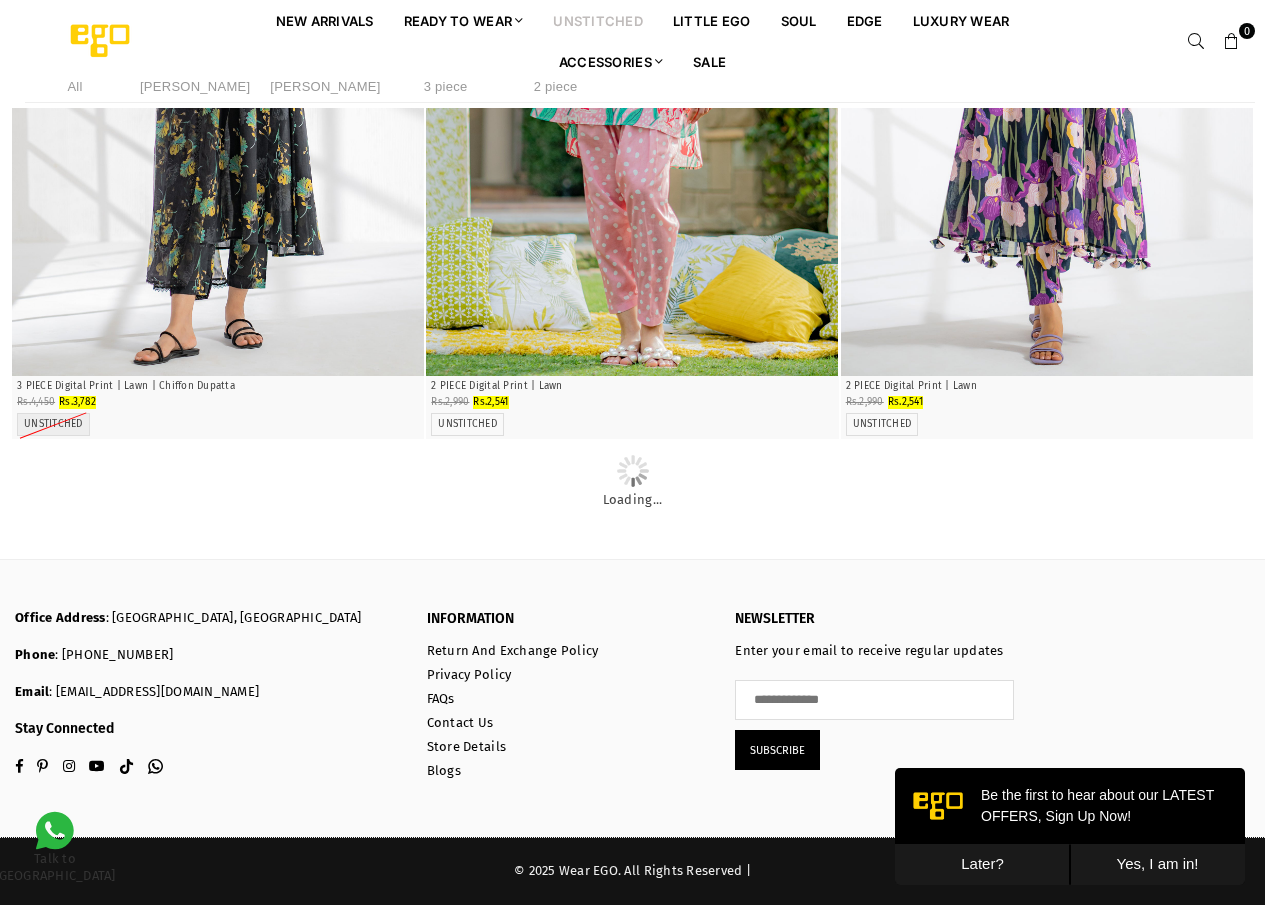 click at bounding box center [632, -1982] 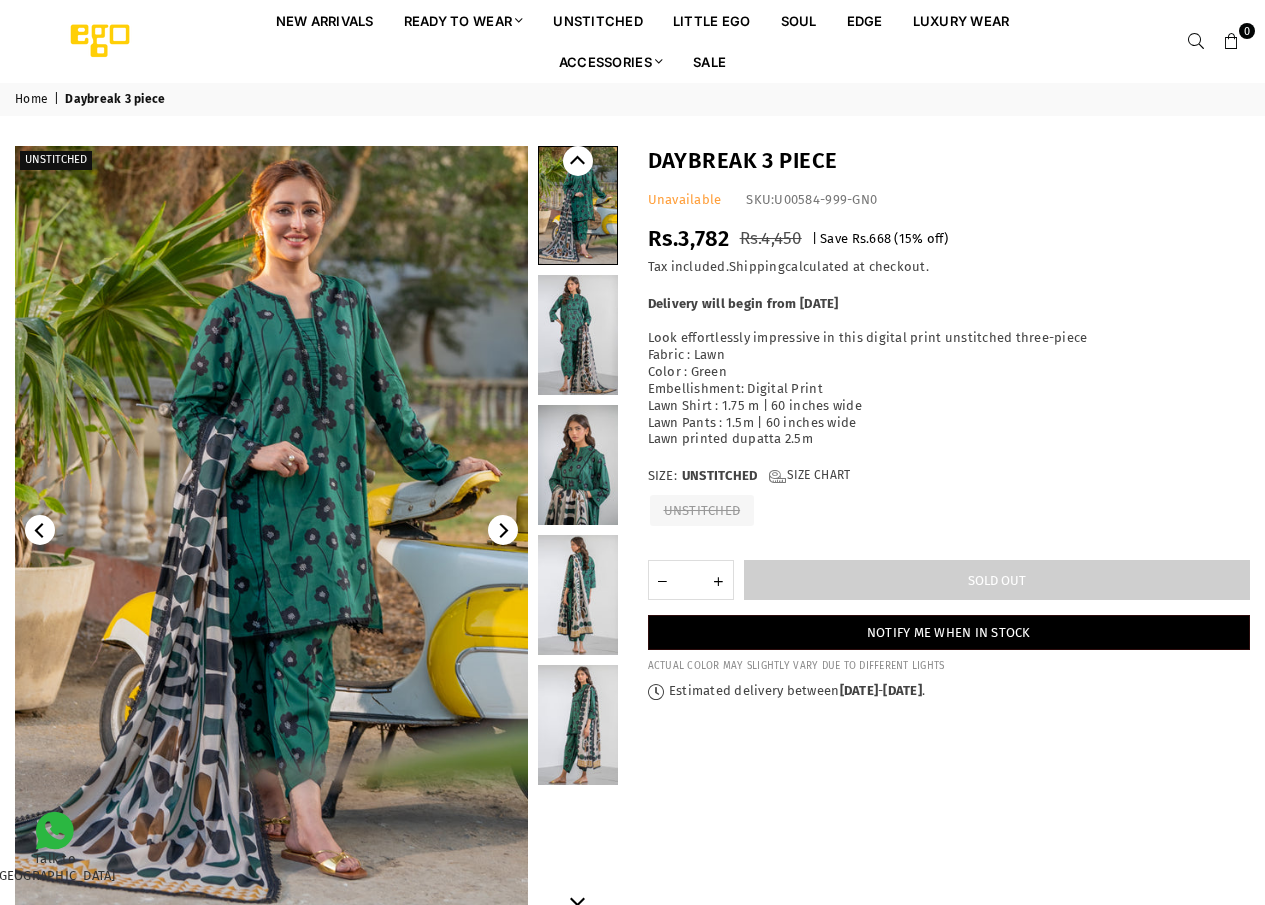 scroll, scrollTop: 0, scrollLeft: 0, axis: both 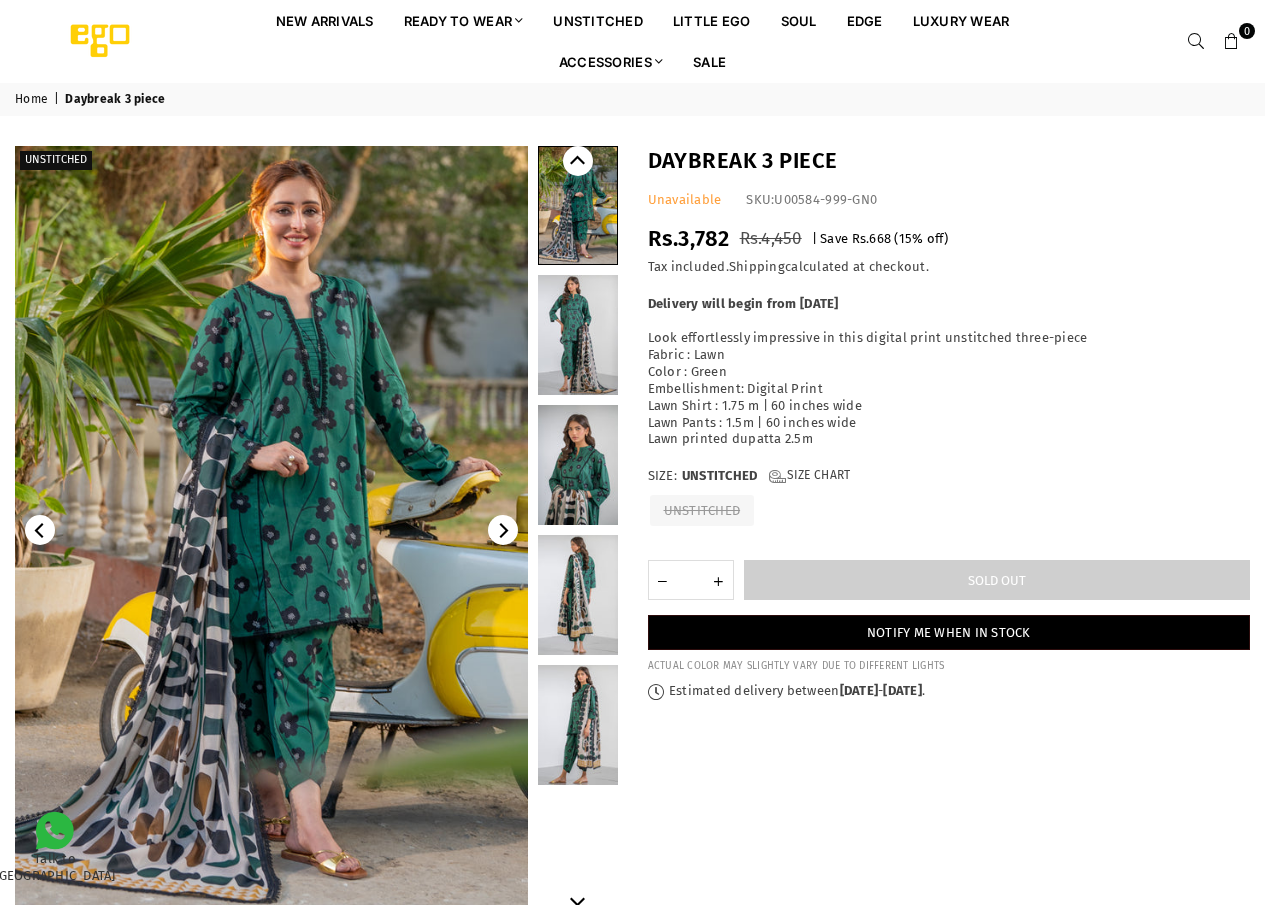 click at bounding box center (503, 530) 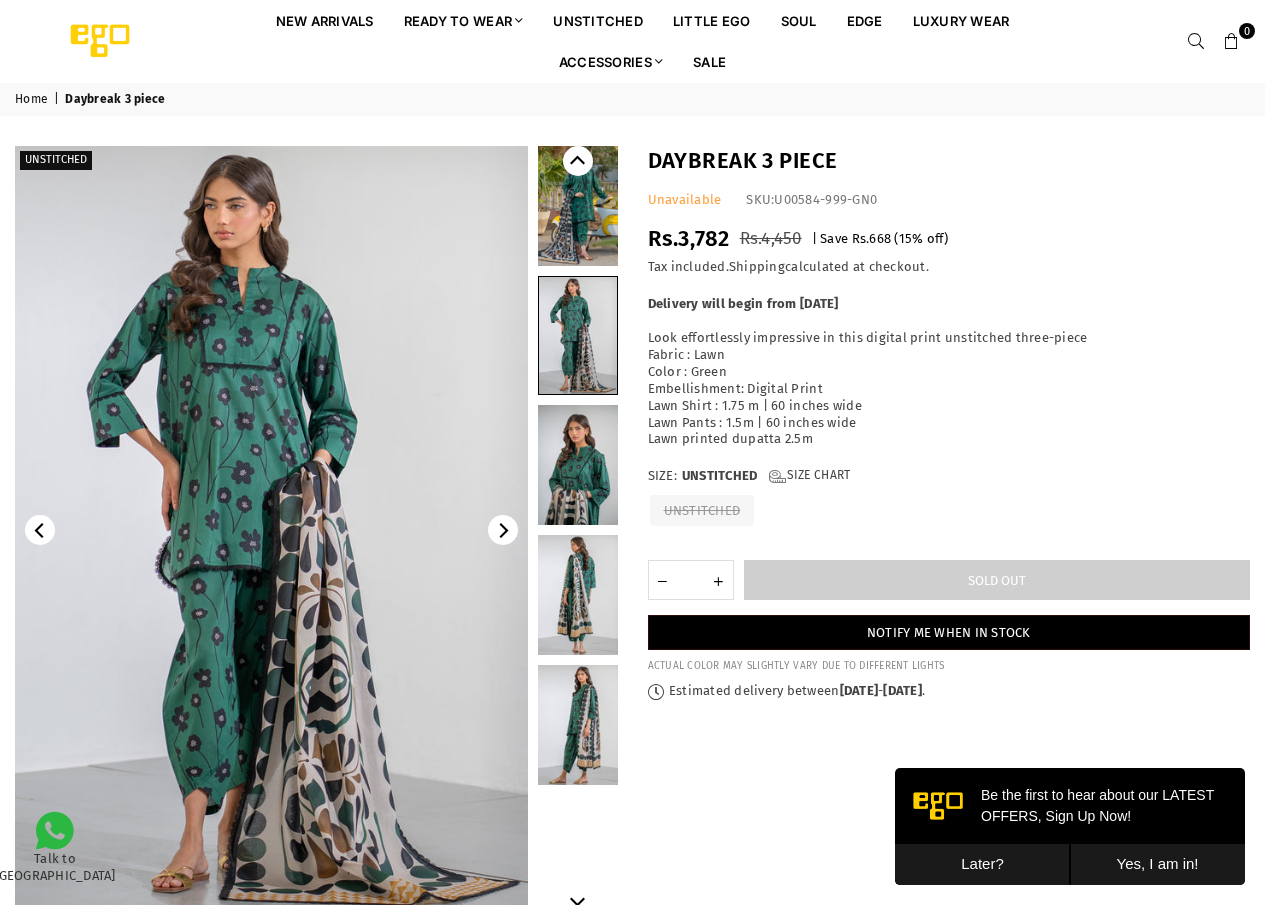 scroll, scrollTop: 0, scrollLeft: 0, axis: both 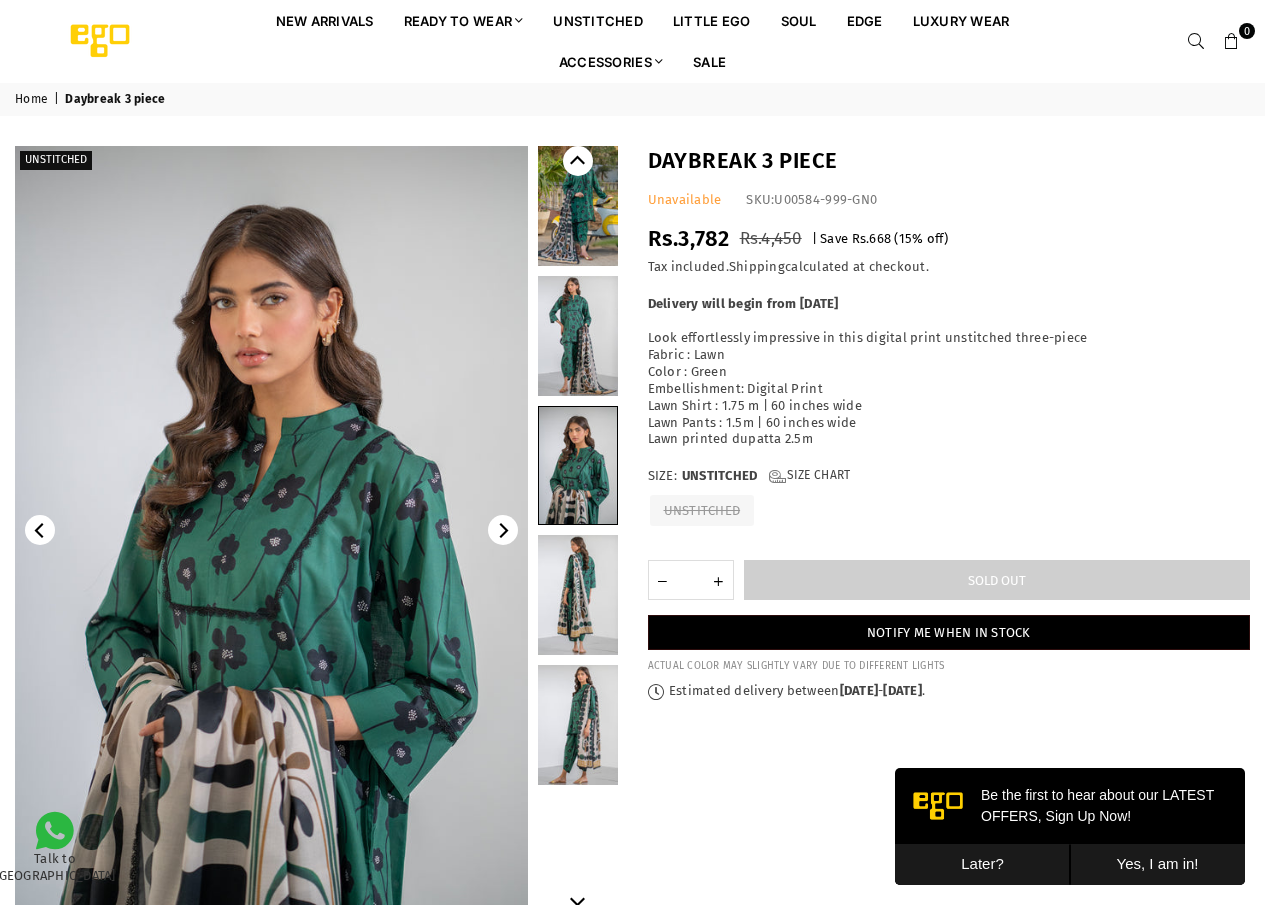 click at bounding box center (503, 530) 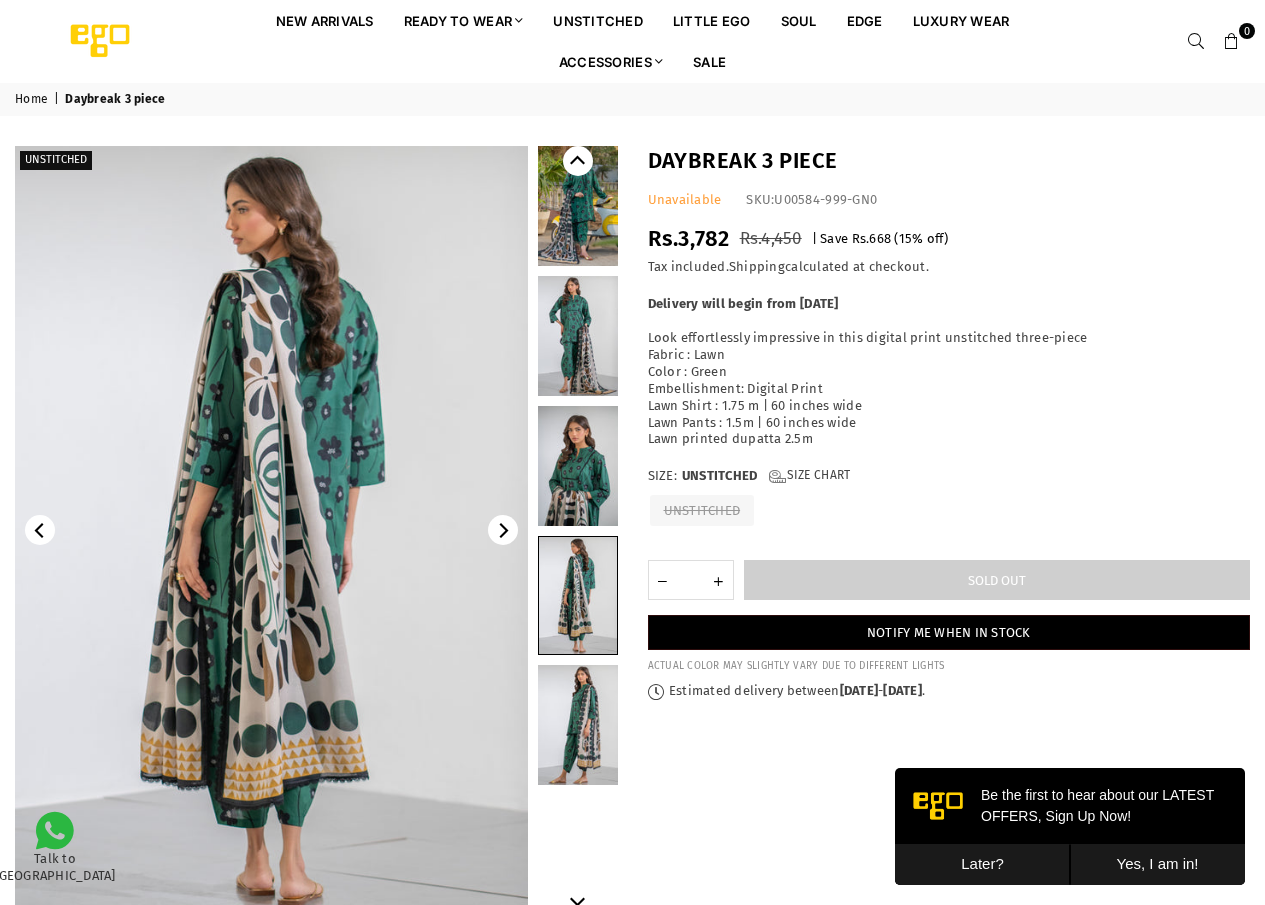 click at bounding box center [503, 530] 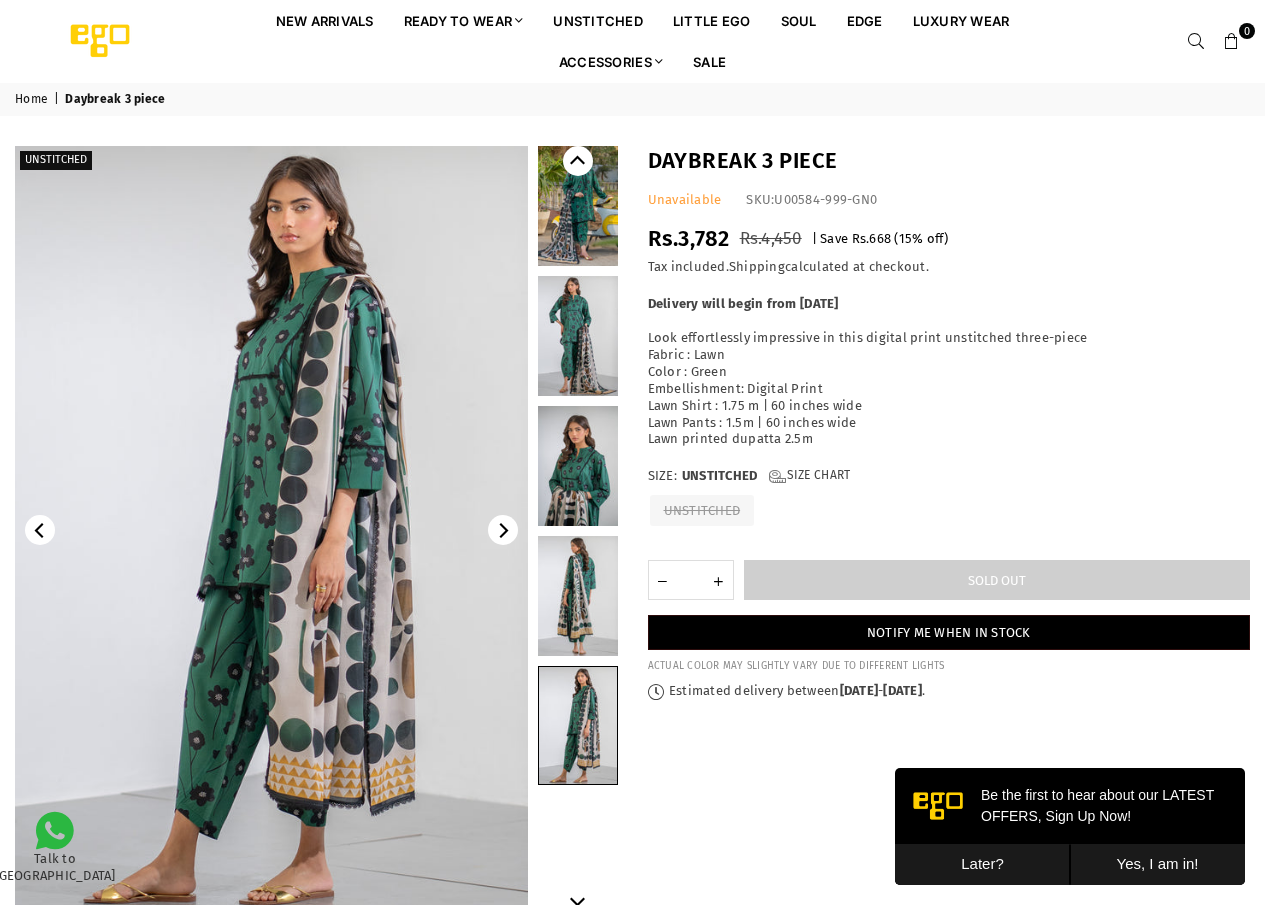 click at bounding box center (578, 596) 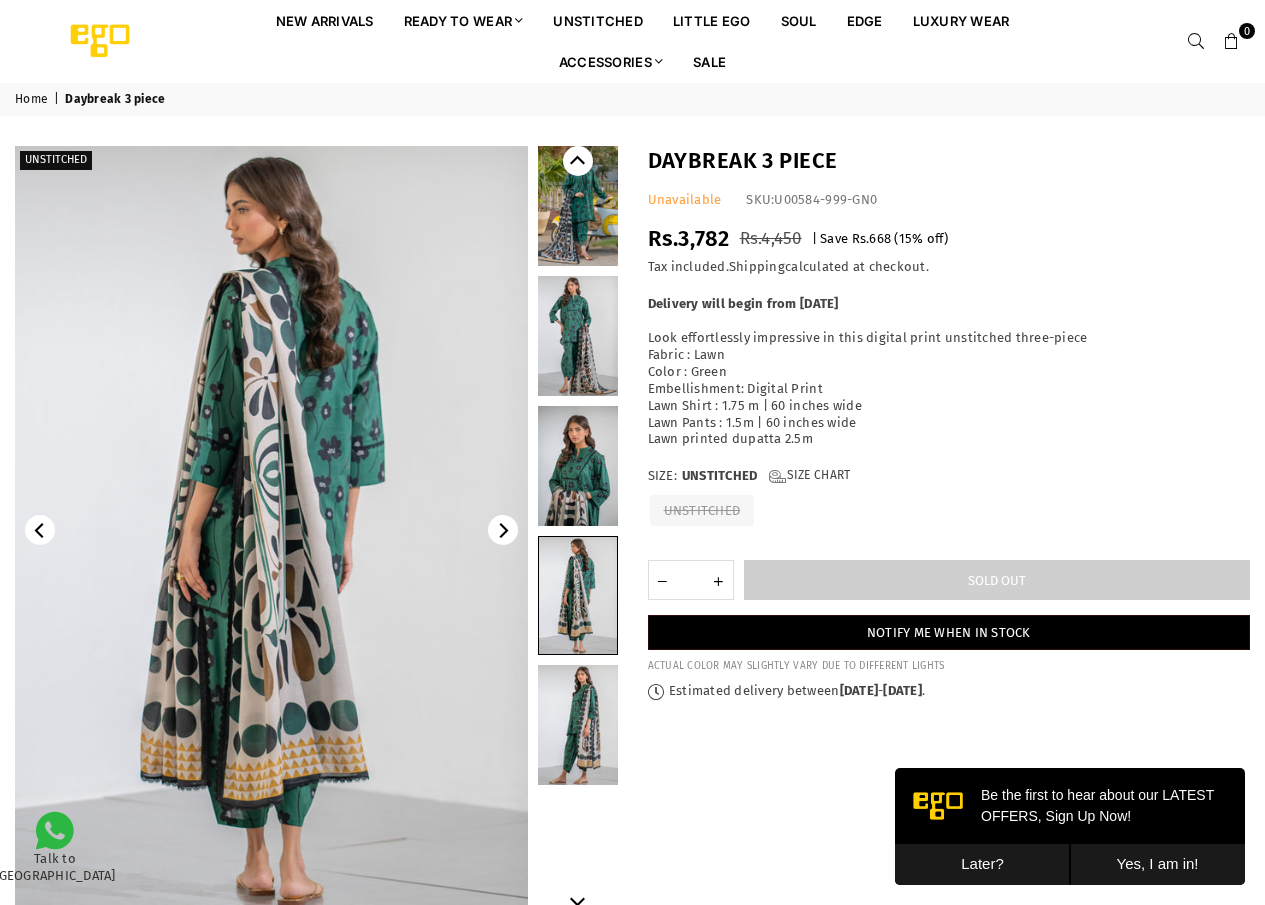 click at bounding box center [271, 530] 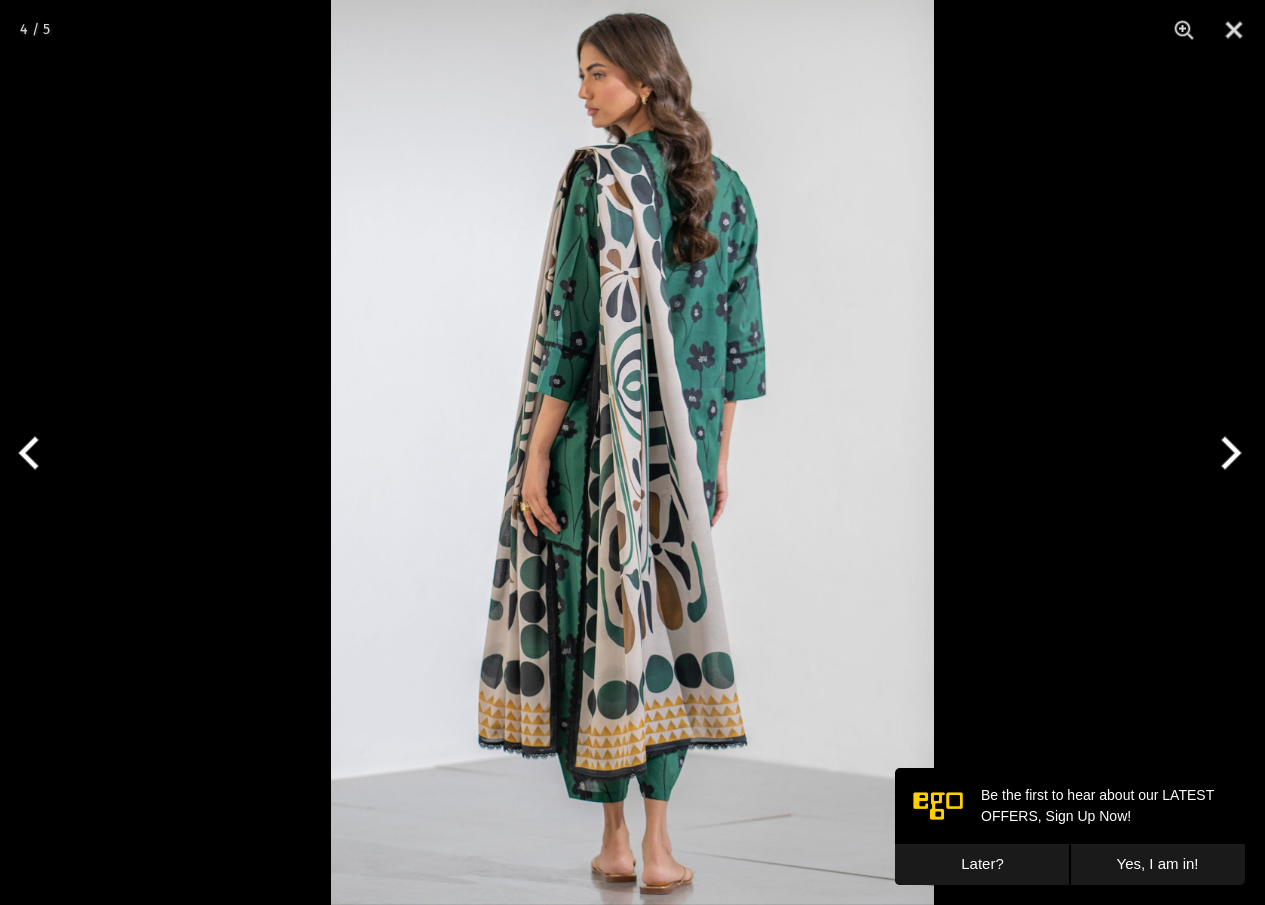click at bounding box center (632, 452) 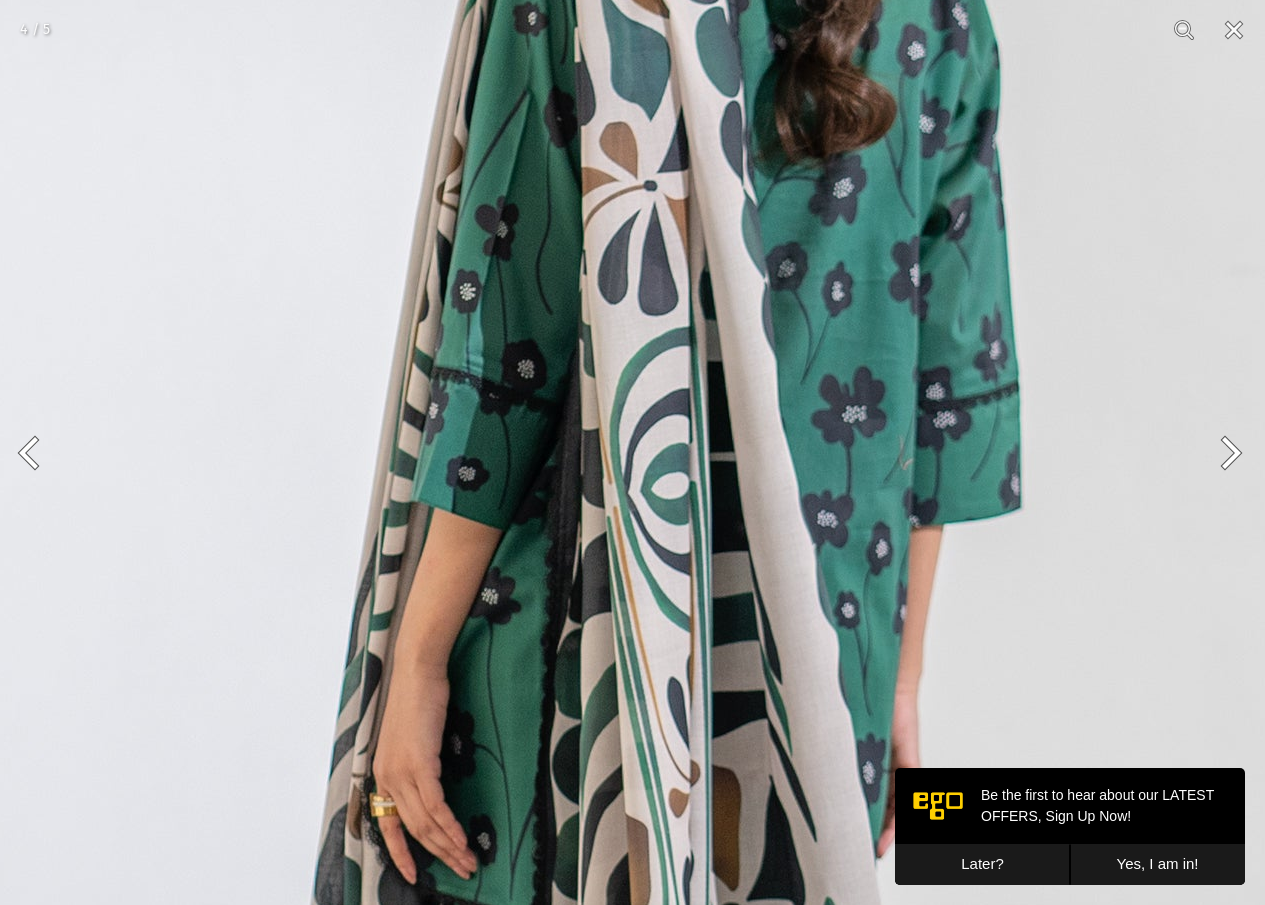 click at bounding box center (1227, 453) 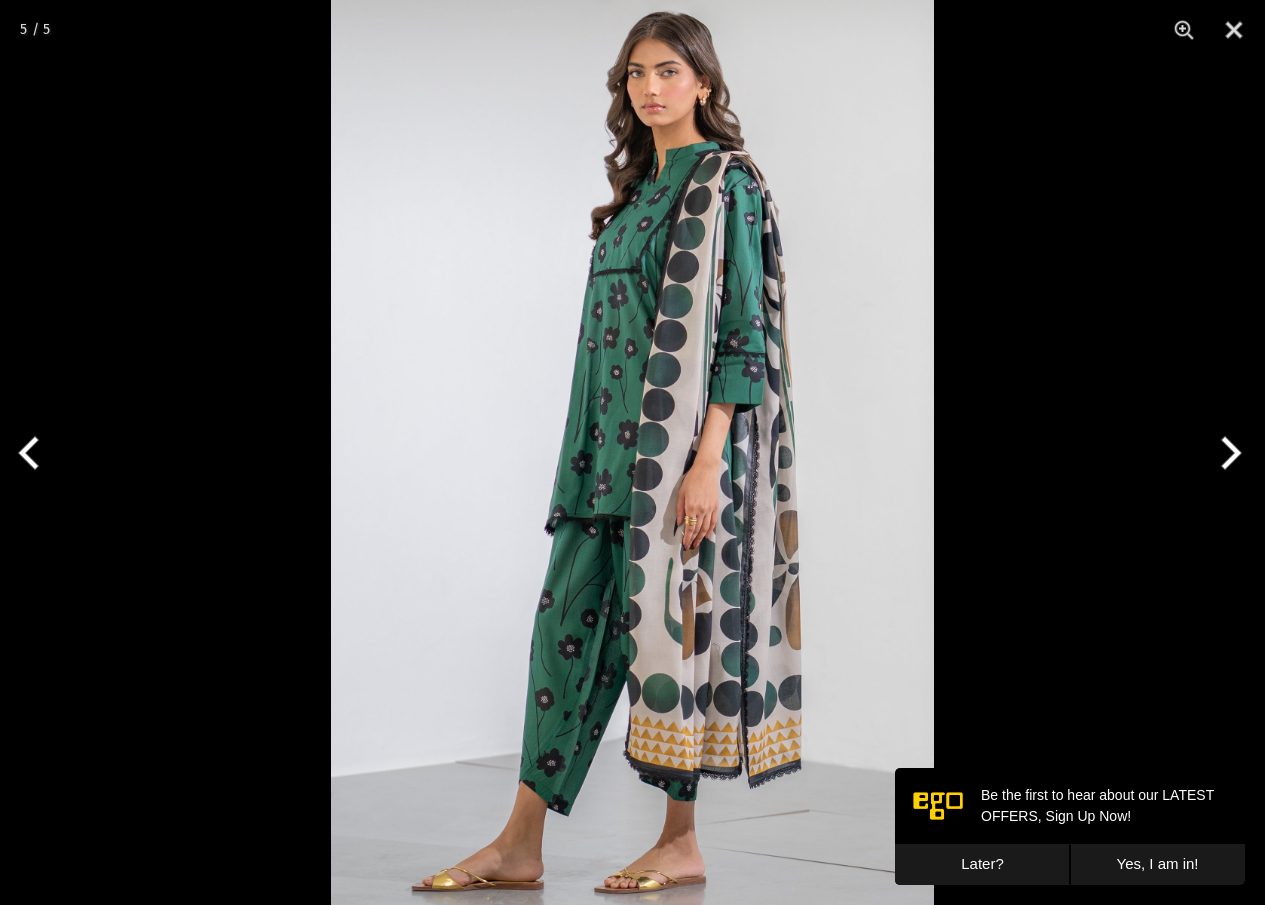 click at bounding box center [1227, 453] 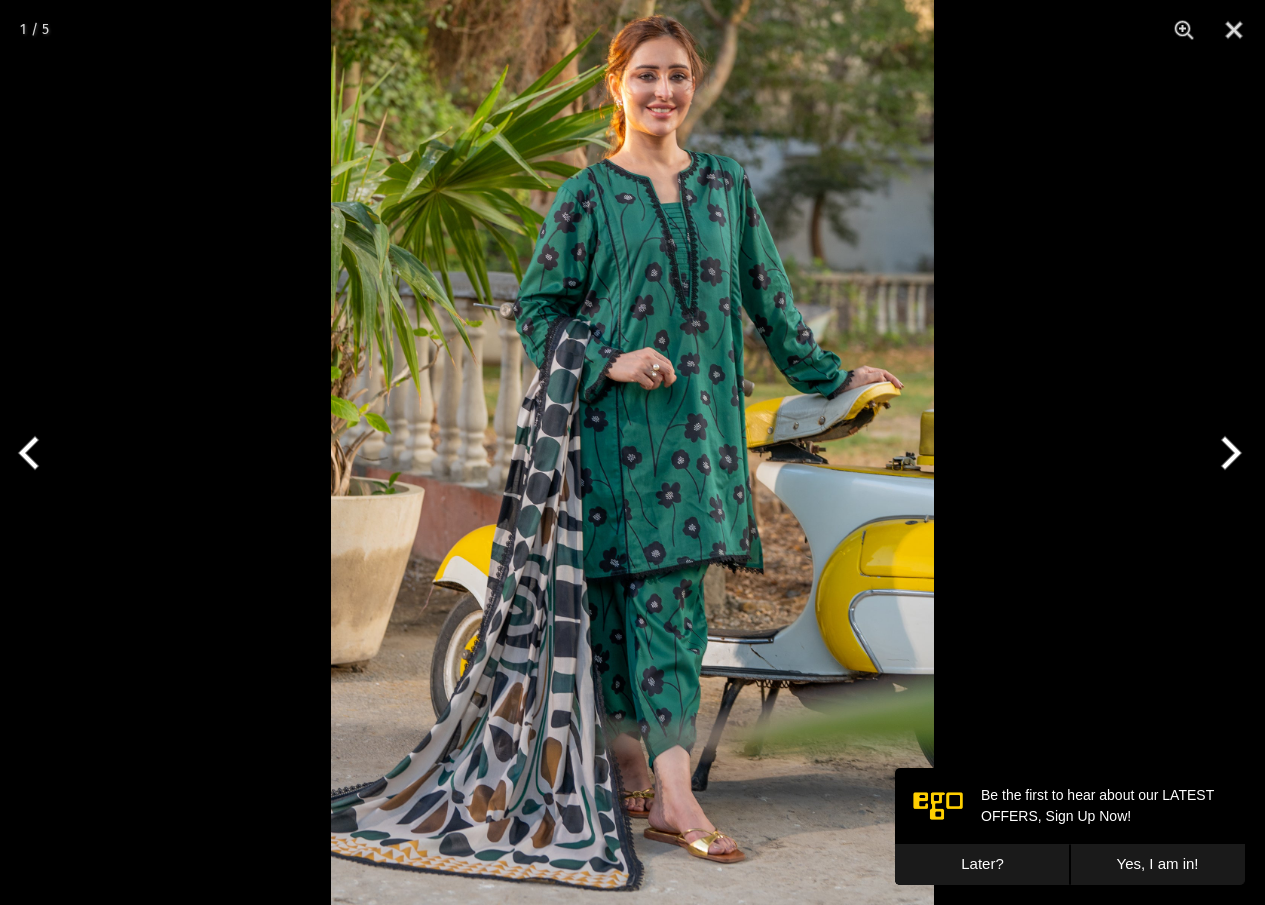 click at bounding box center [632, 452] 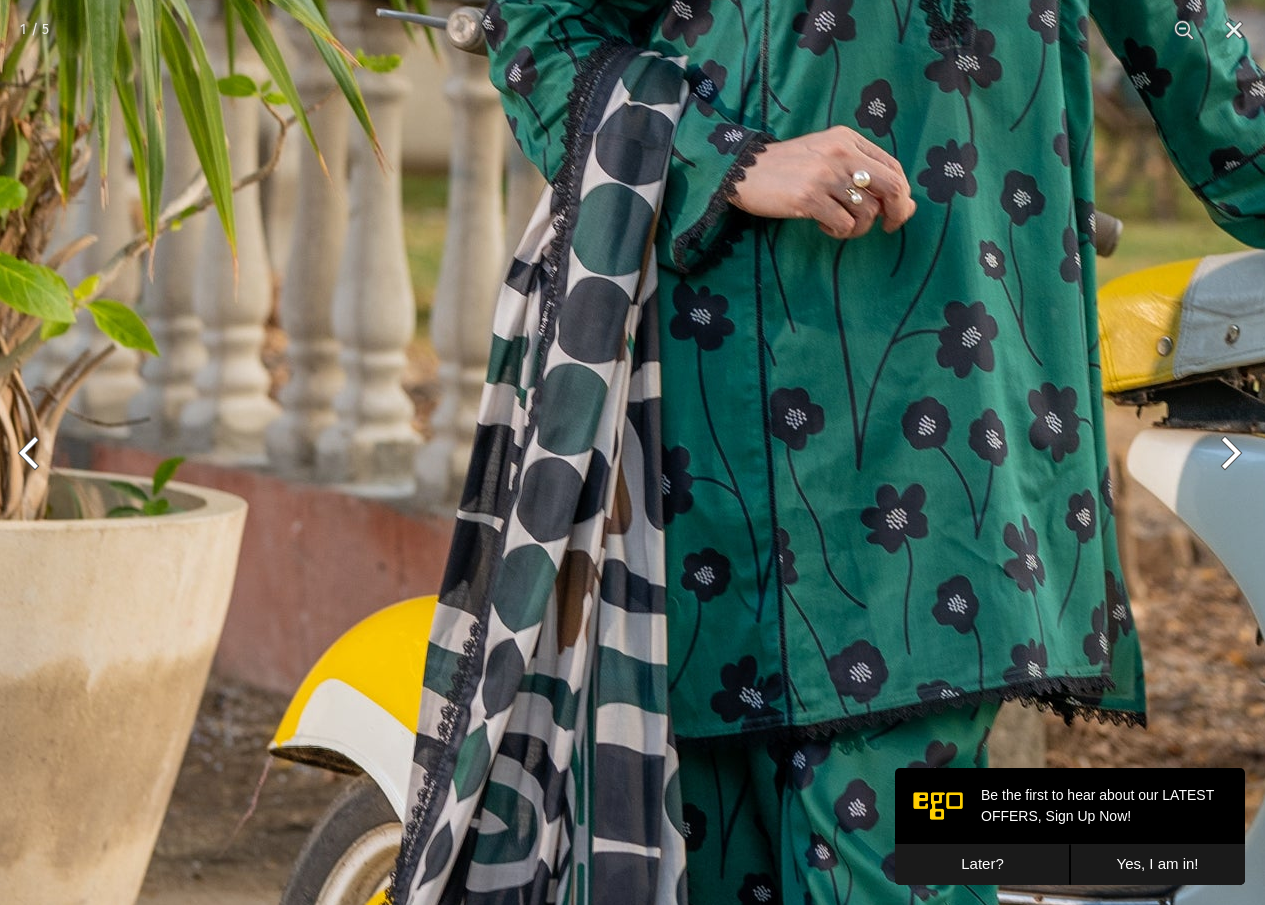click at bounding box center (1227, 453) 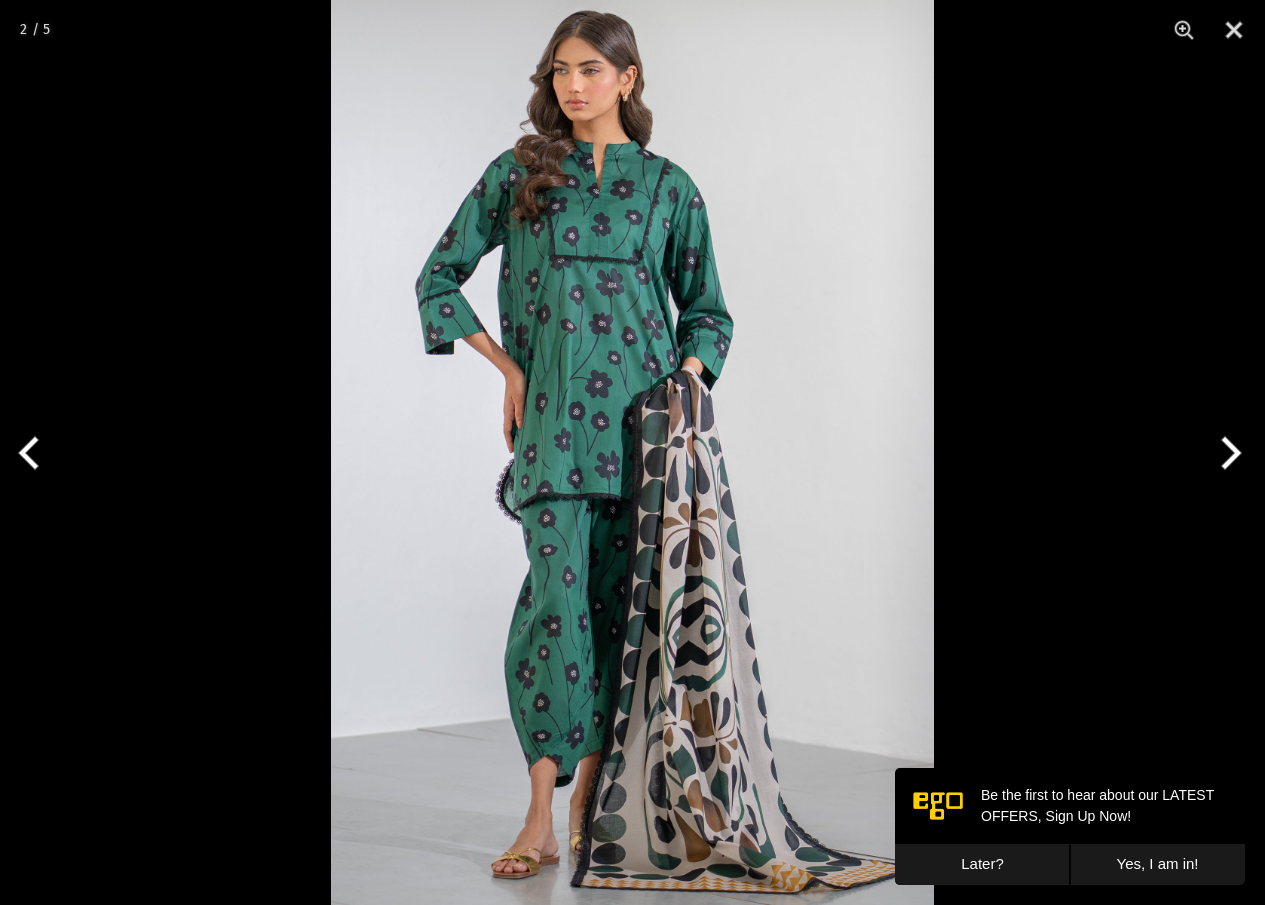 click at bounding box center (1227, 453) 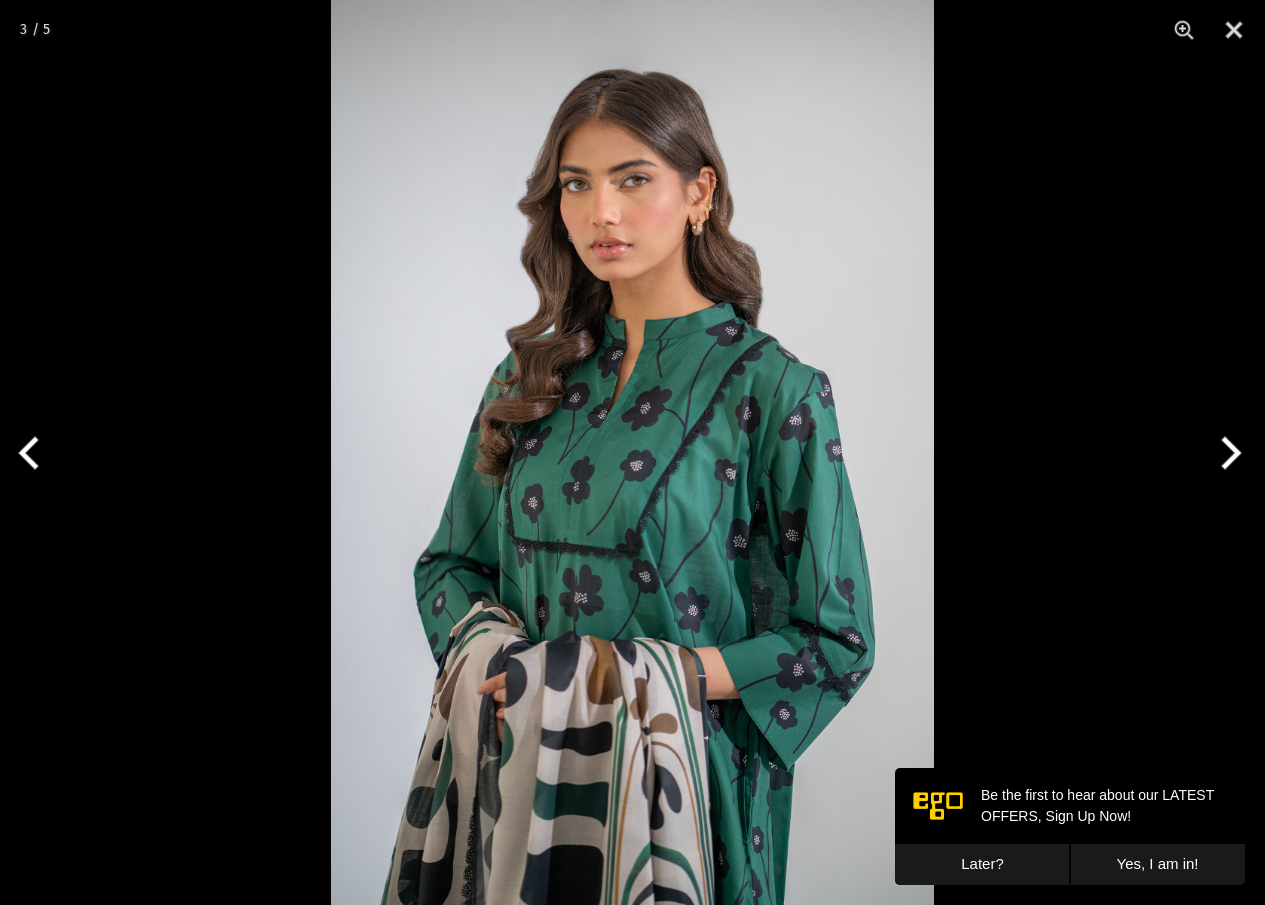 click at bounding box center [1227, 453] 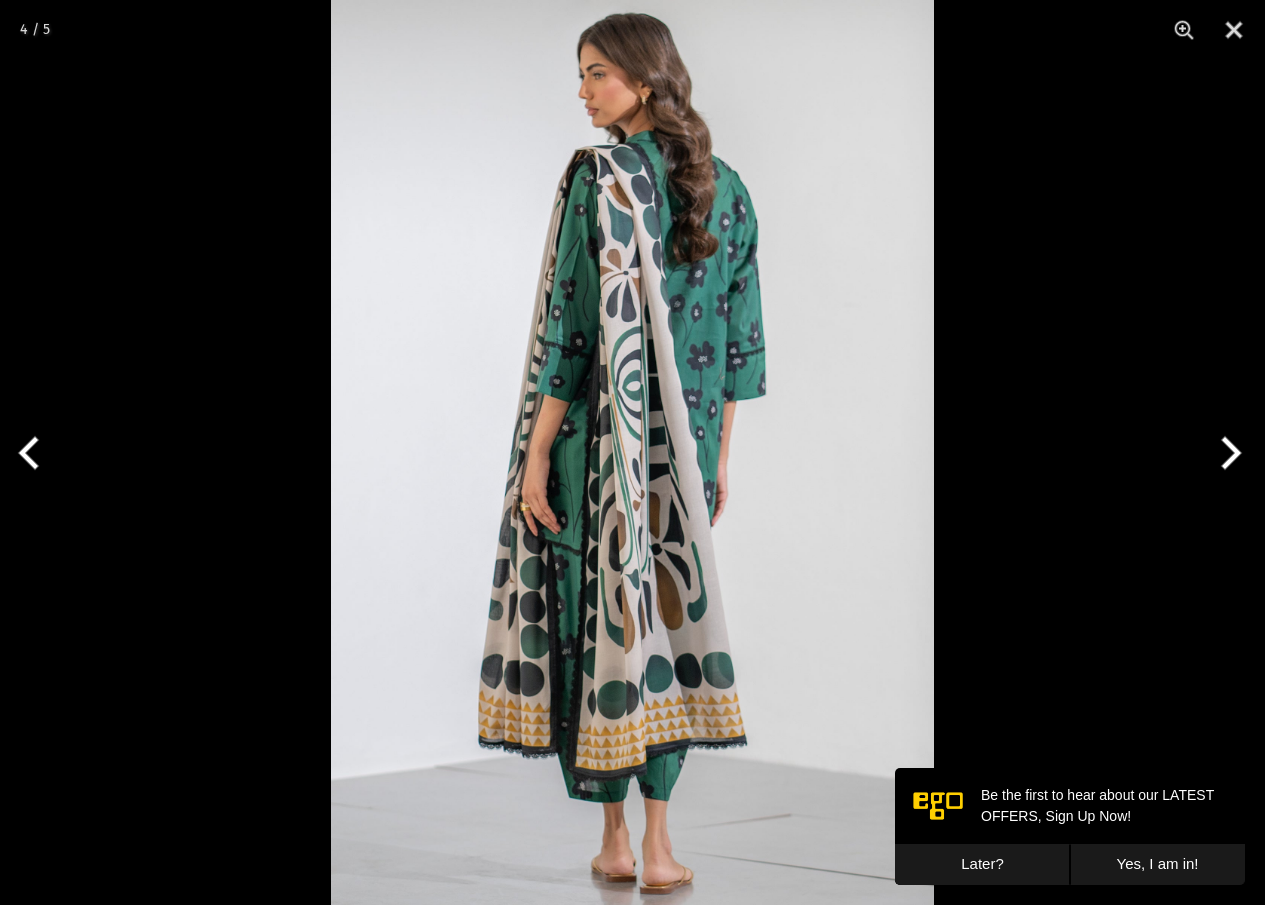 click at bounding box center [1227, 453] 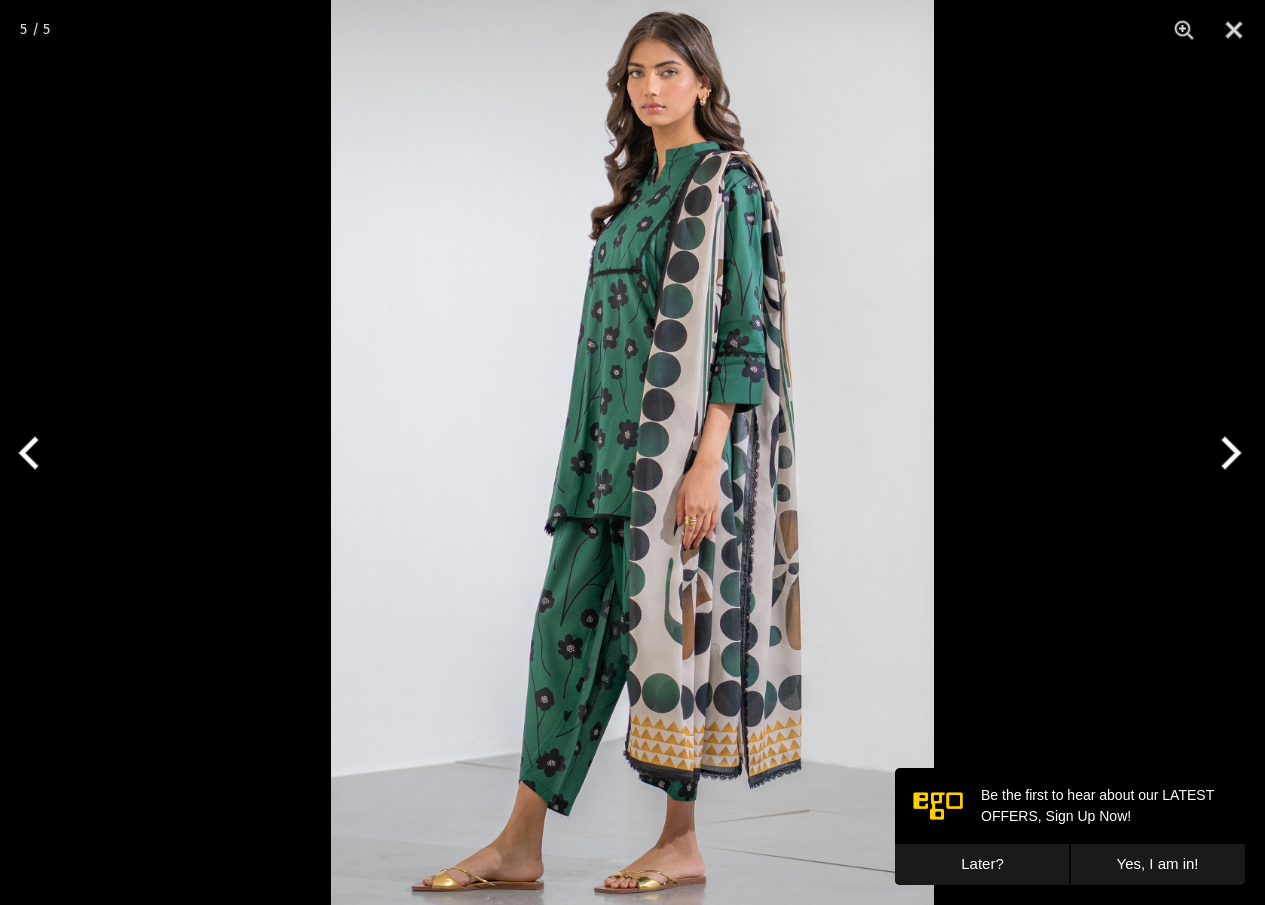 click at bounding box center (1227, 453) 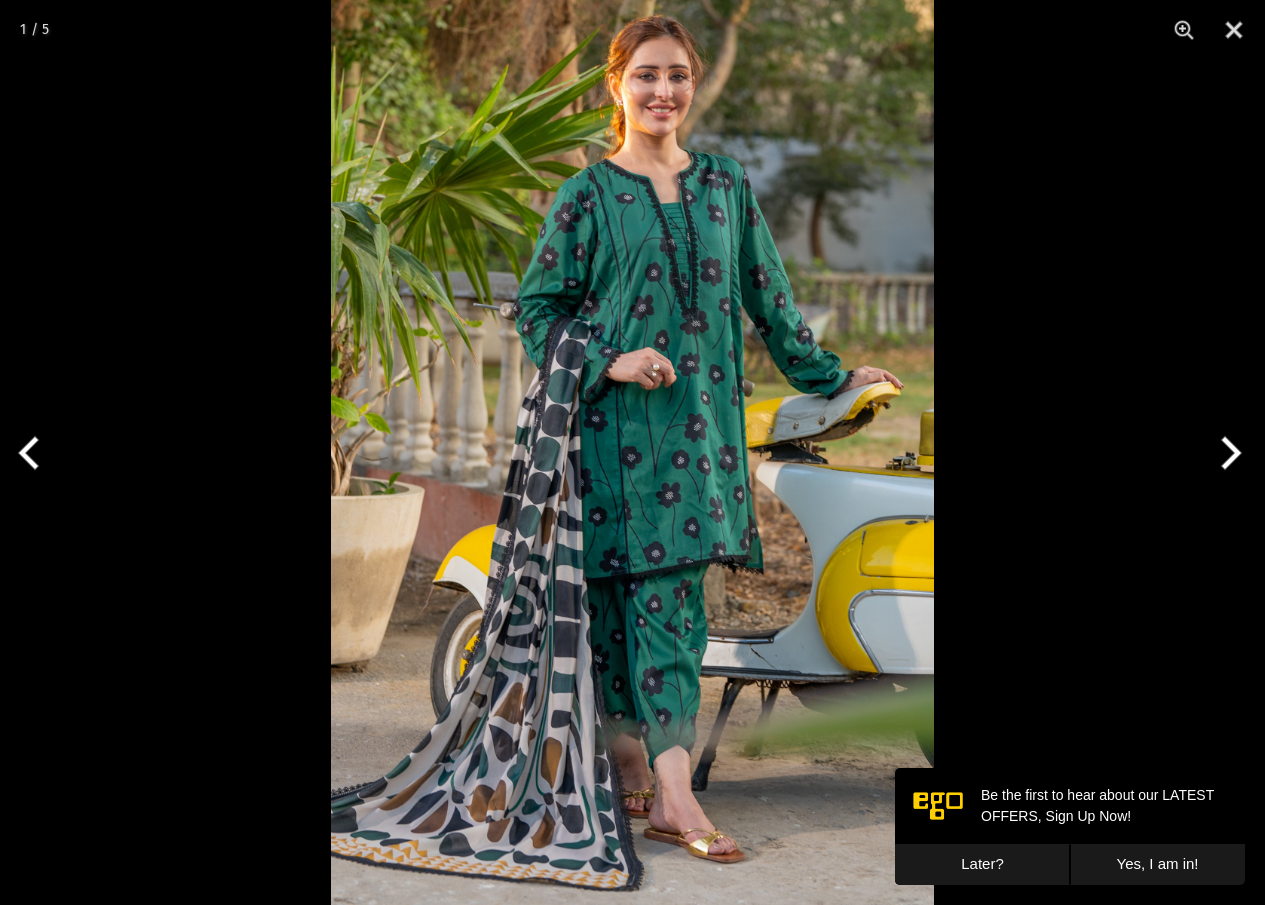 click at bounding box center [1227, 453] 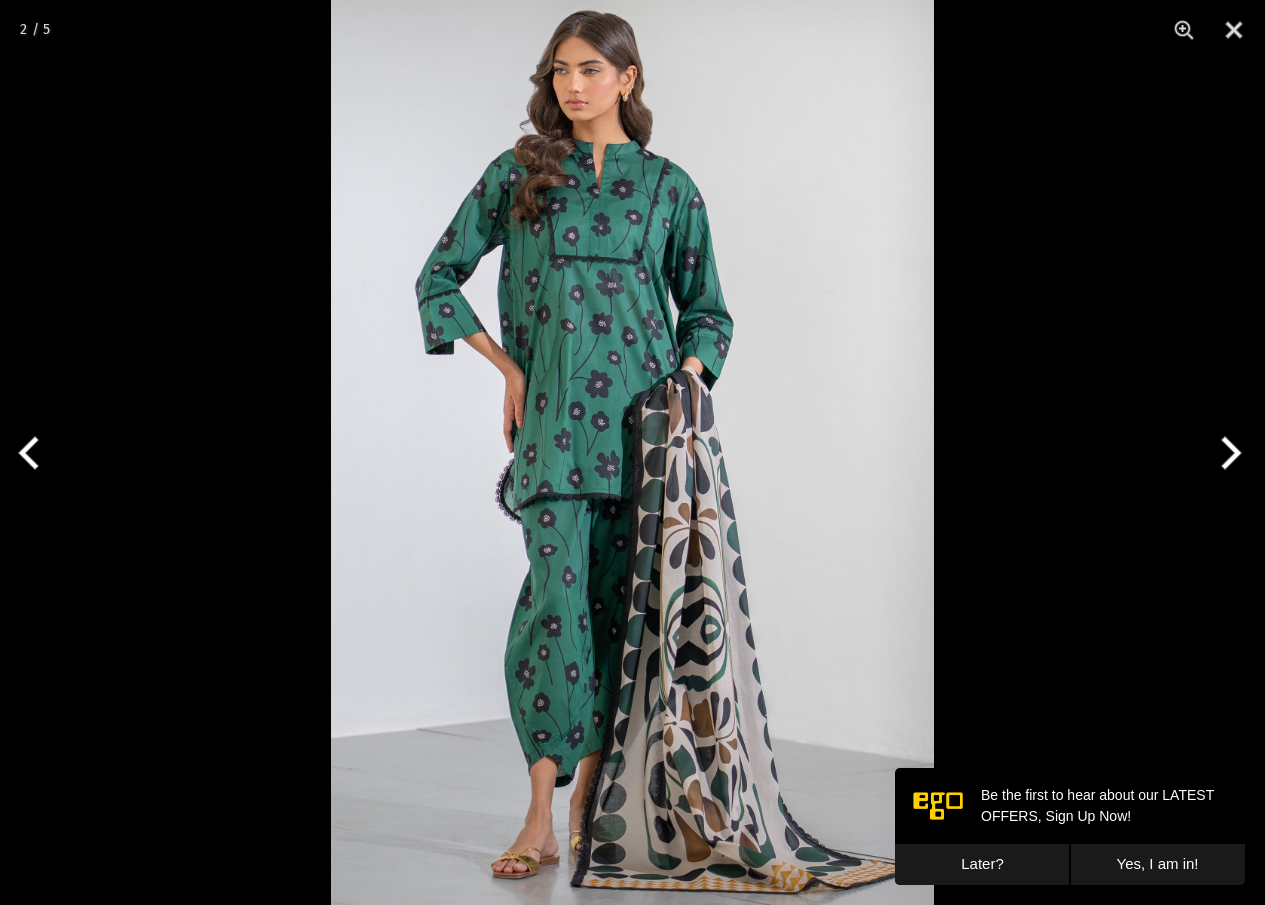 click at bounding box center (632, 452) 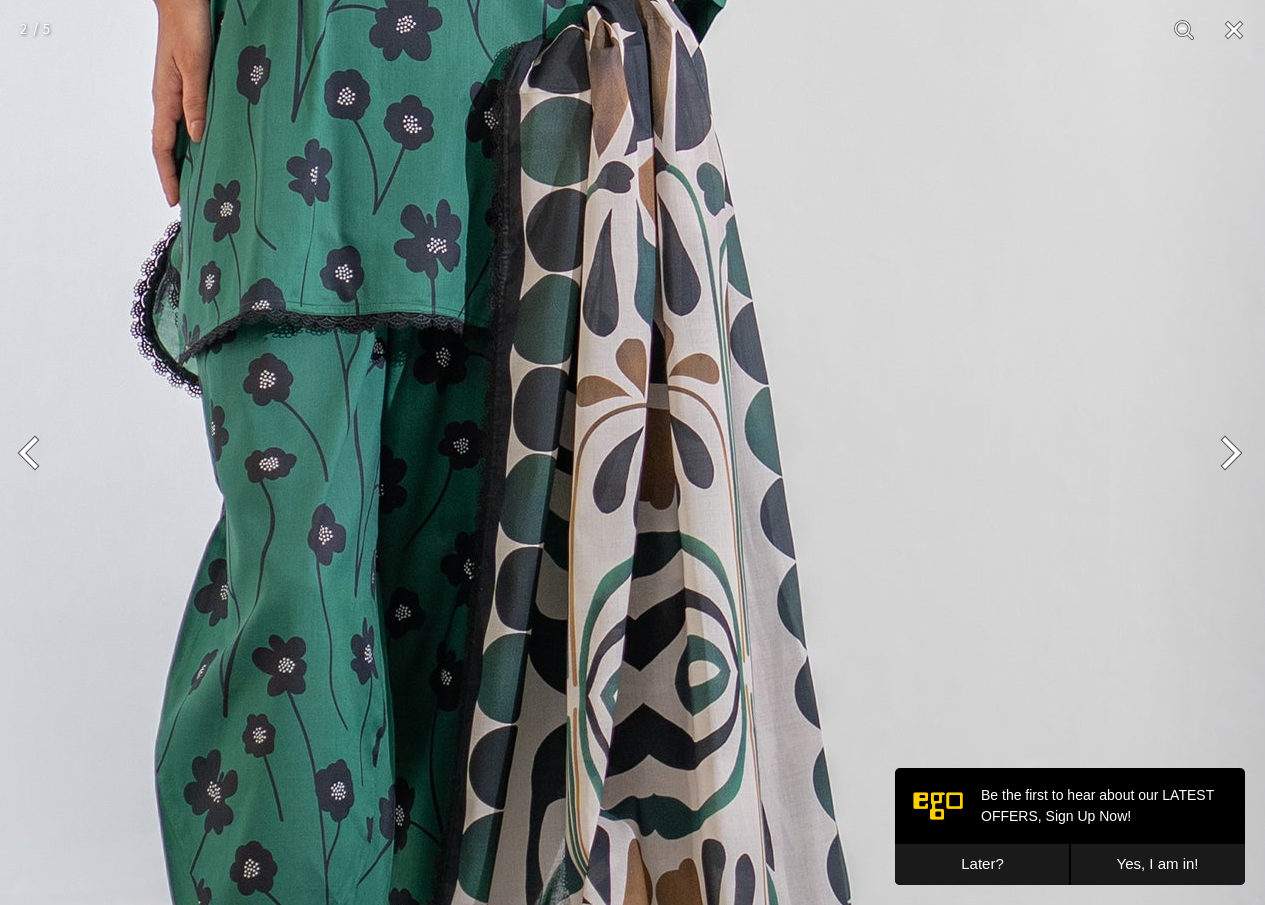 click at bounding box center [1227, 453] 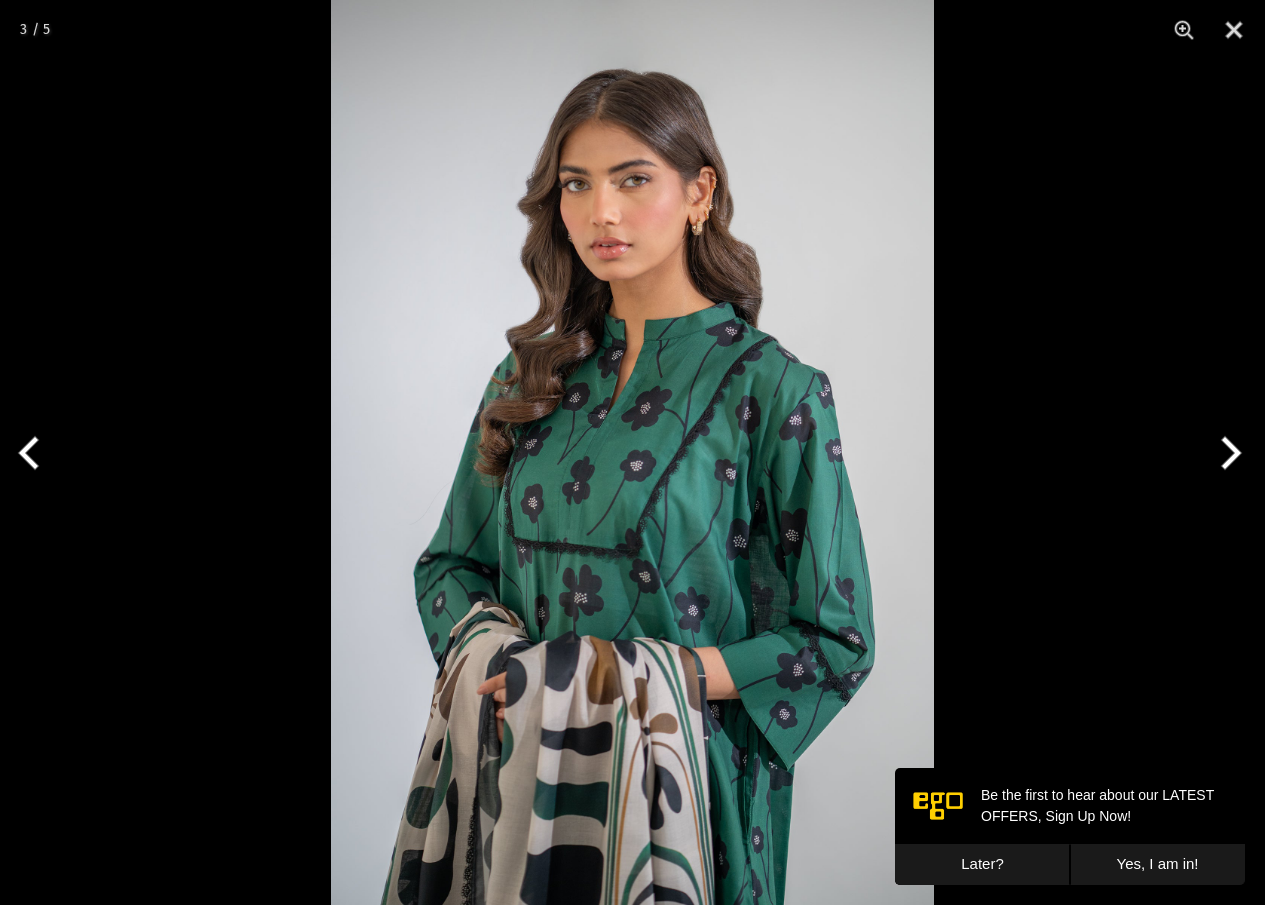 click at bounding box center [1227, 453] 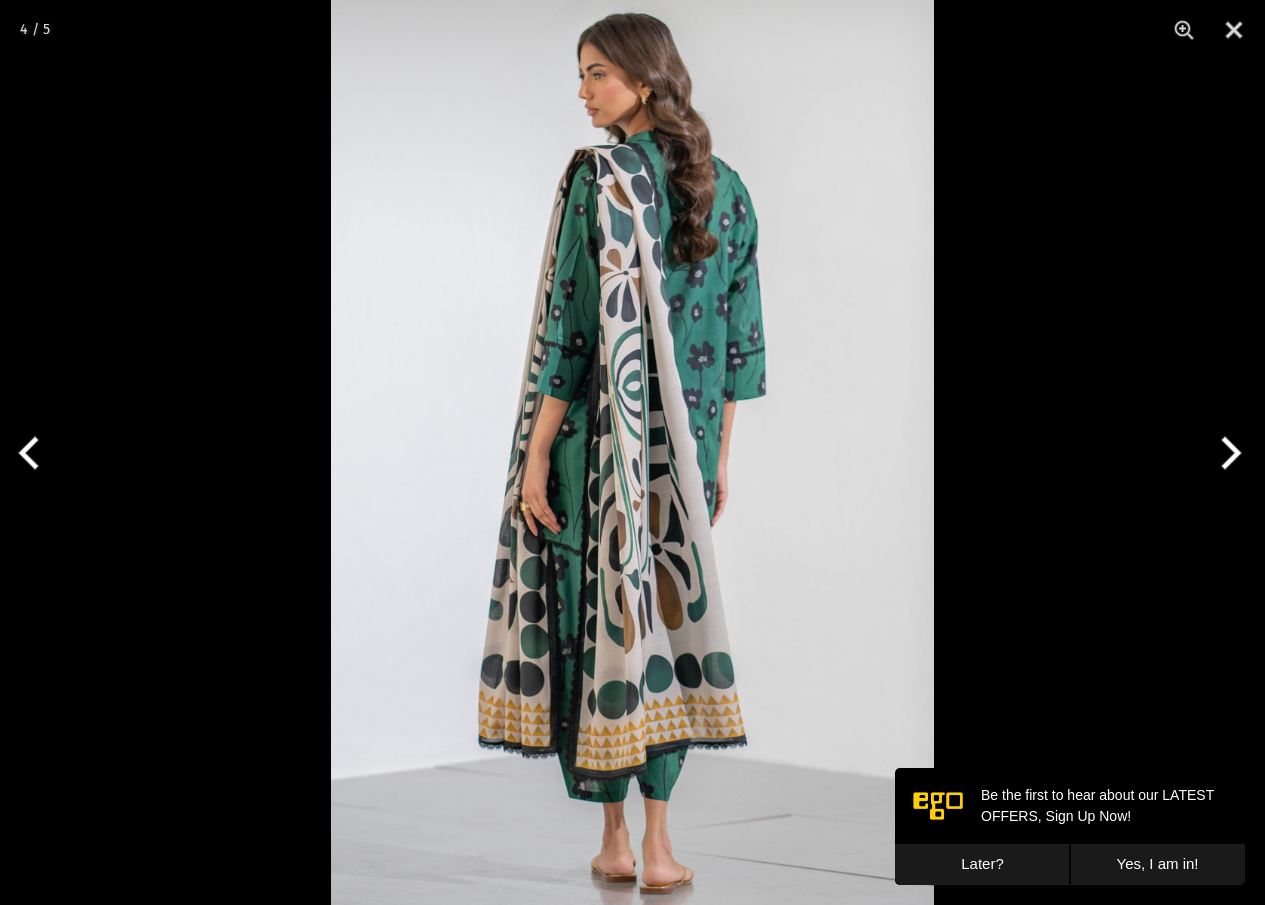 click at bounding box center [1227, 453] 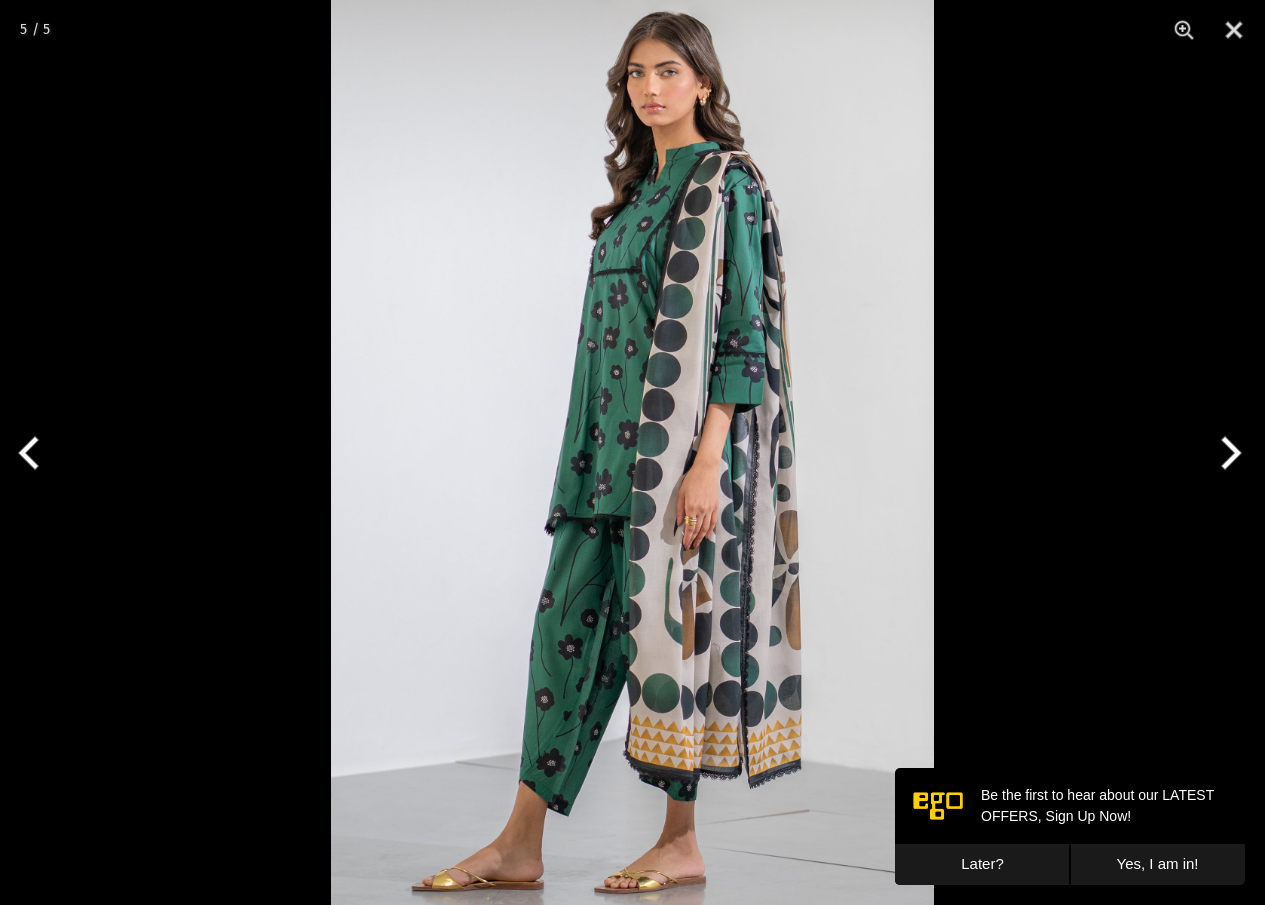 click at bounding box center (1227, 453) 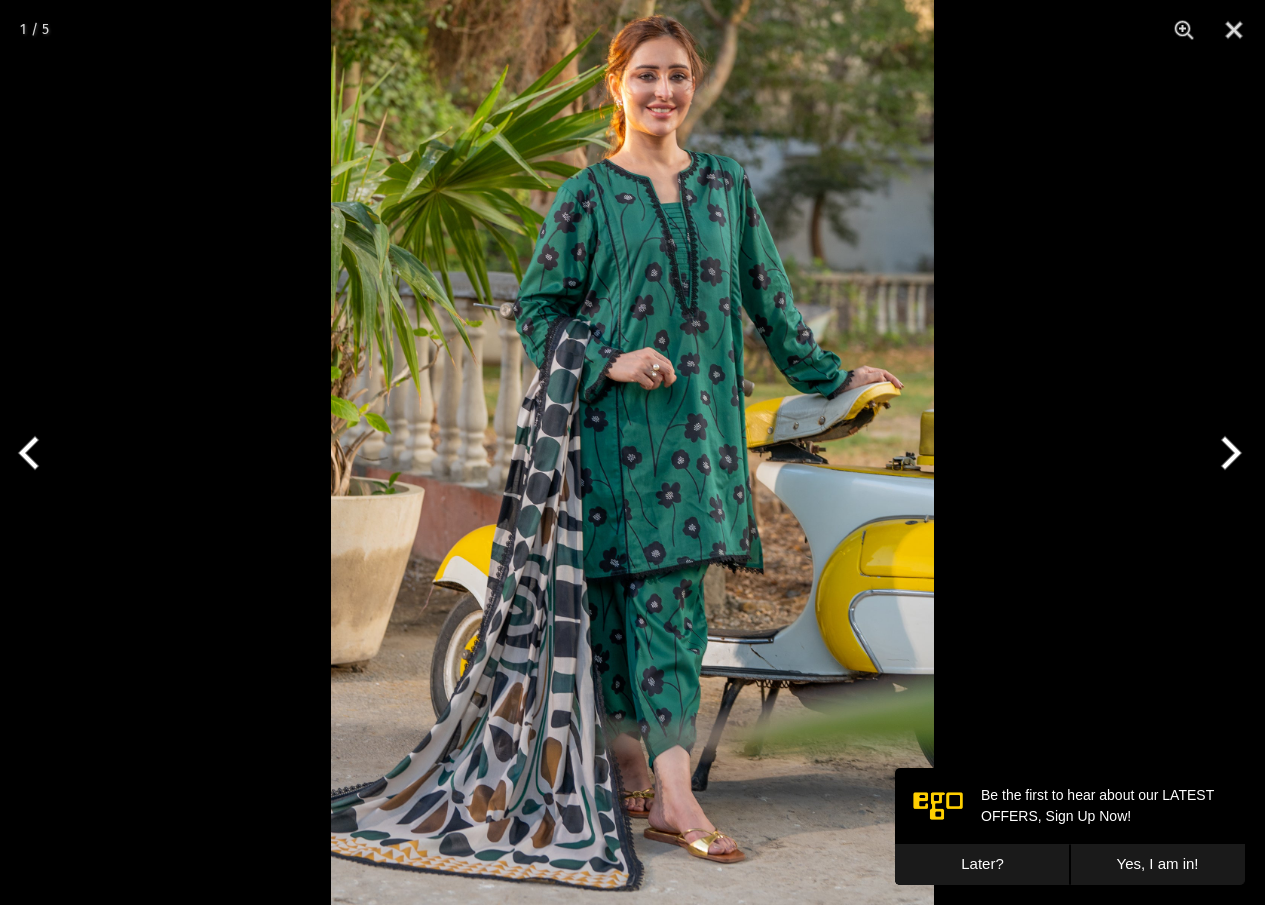 click at bounding box center (1227, 453) 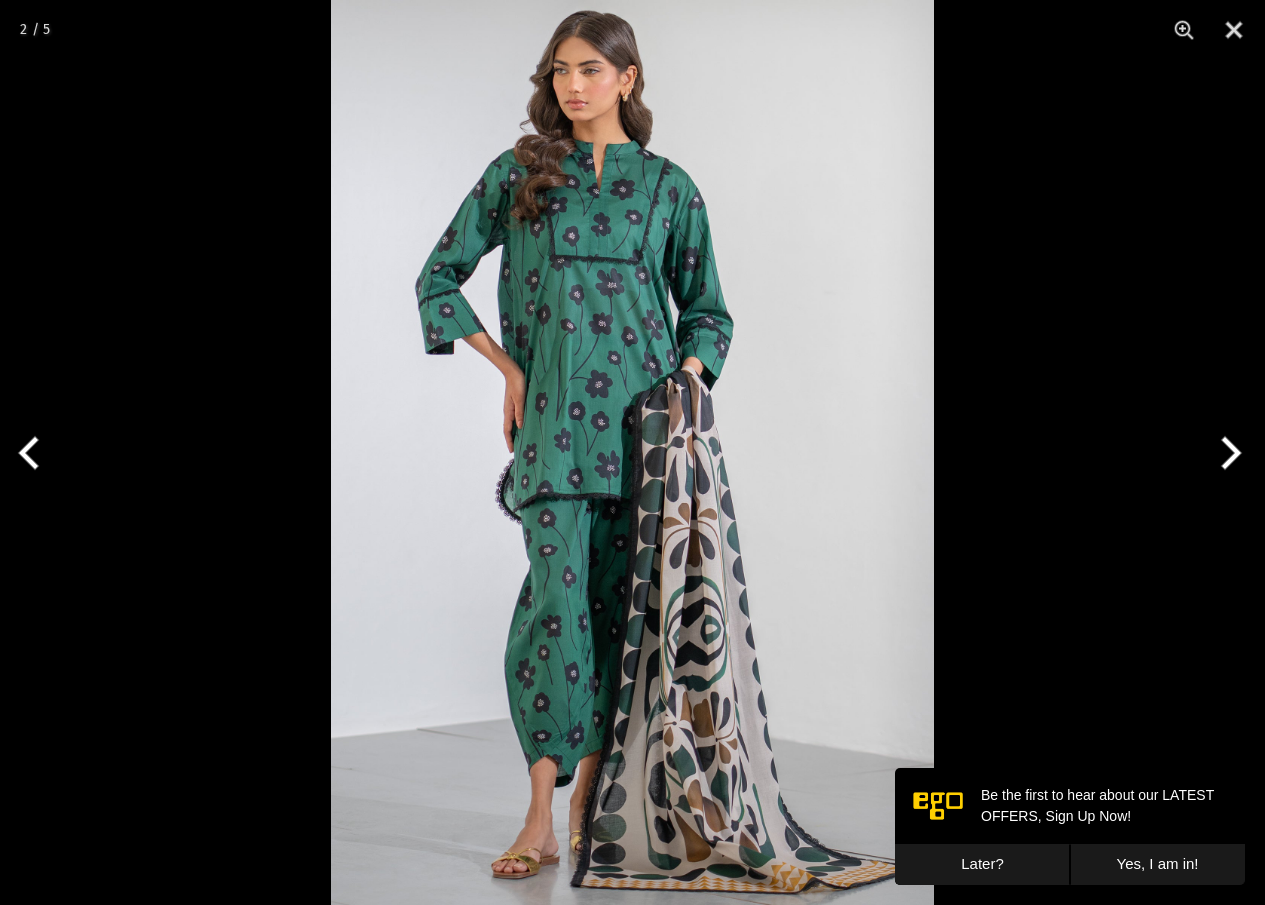 click at bounding box center [1227, 453] 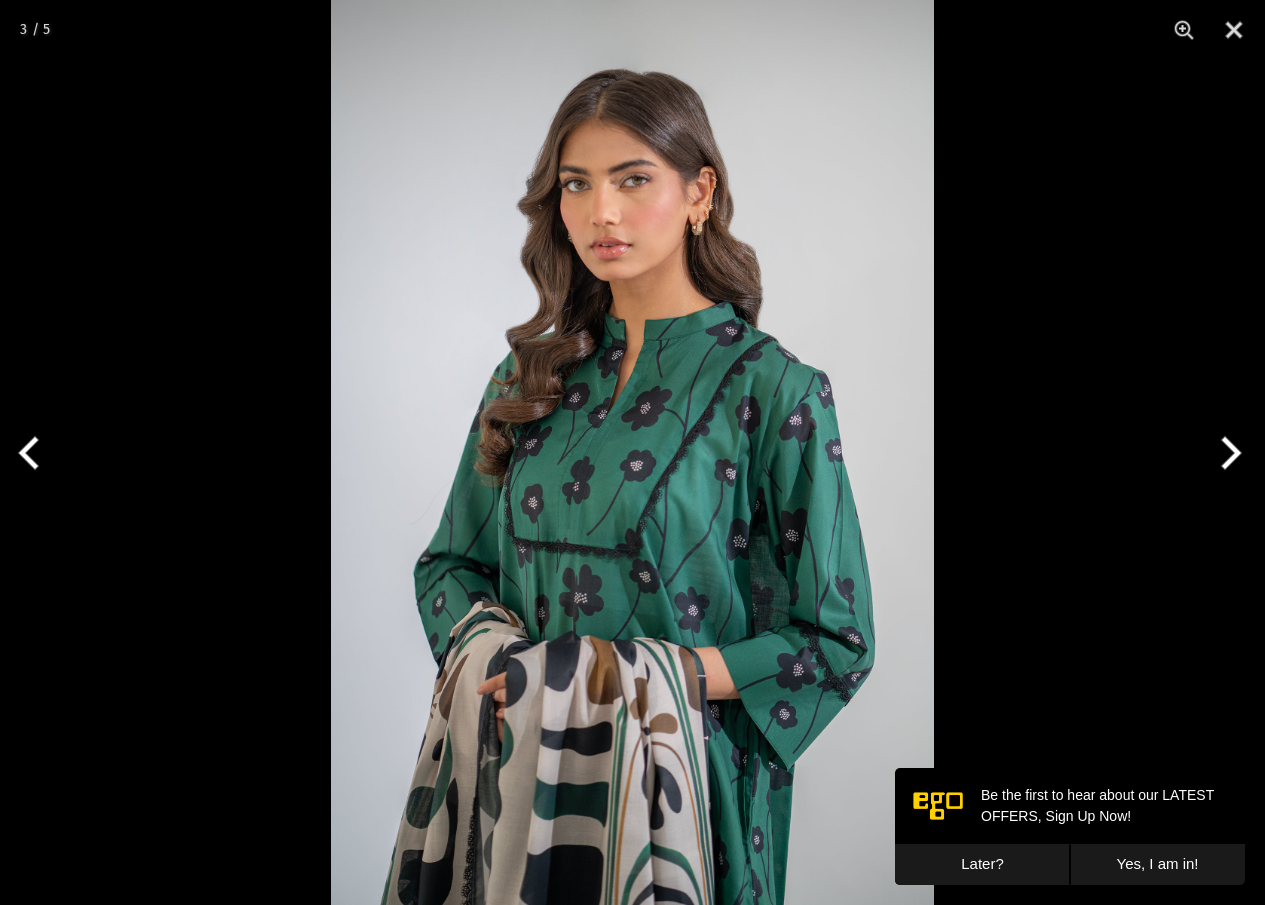 click at bounding box center (1227, 453) 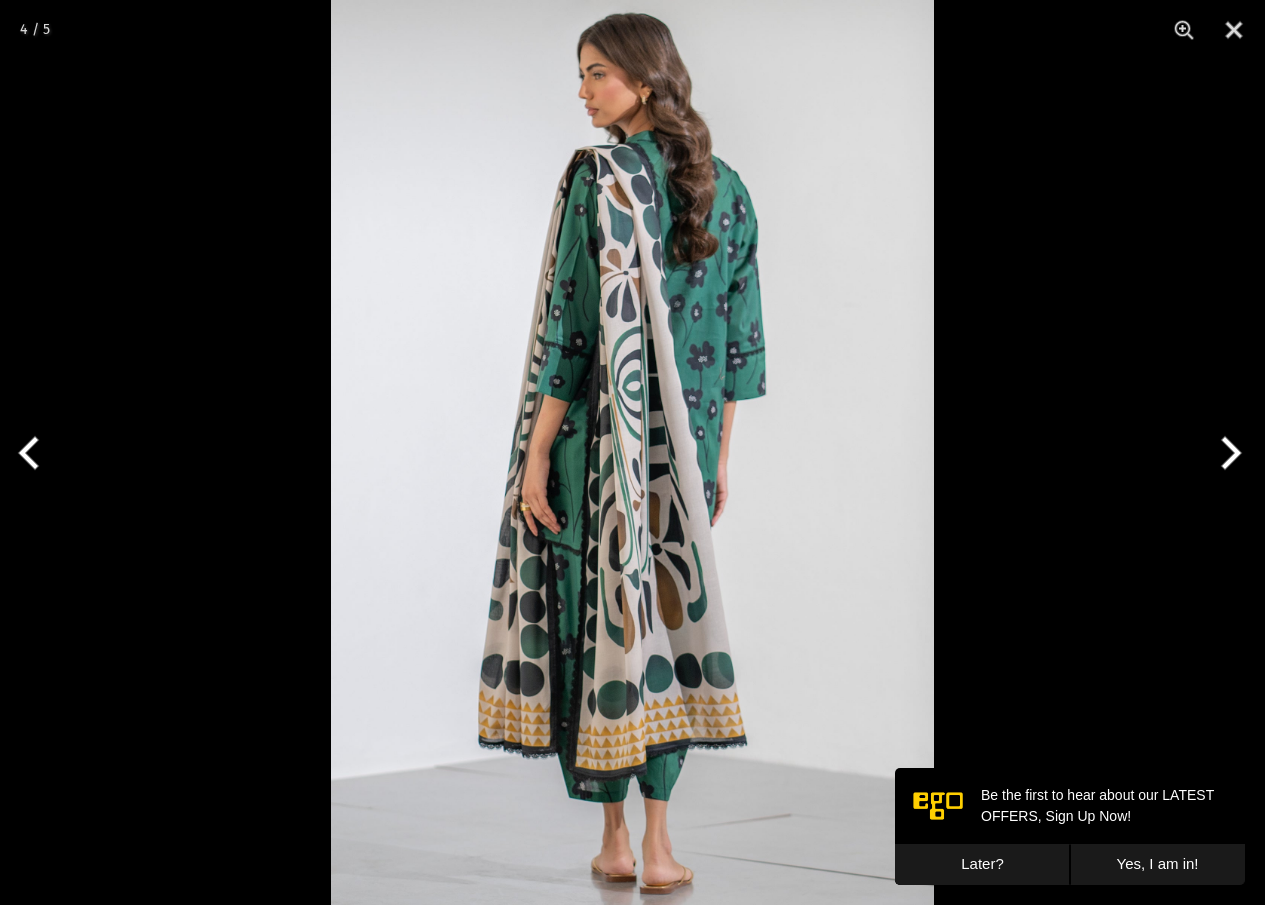 click at bounding box center (1227, 453) 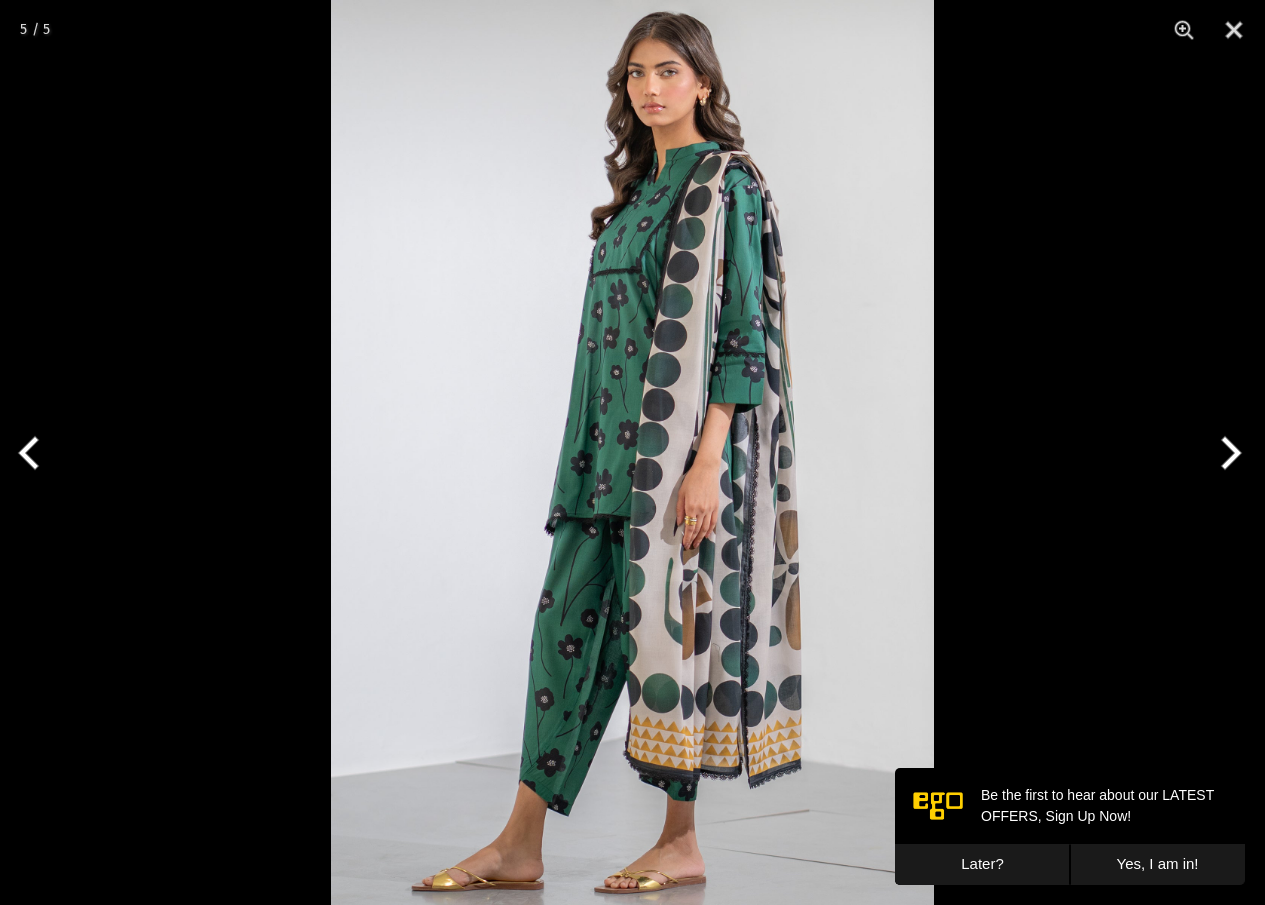 click at bounding box center (1227, 453) 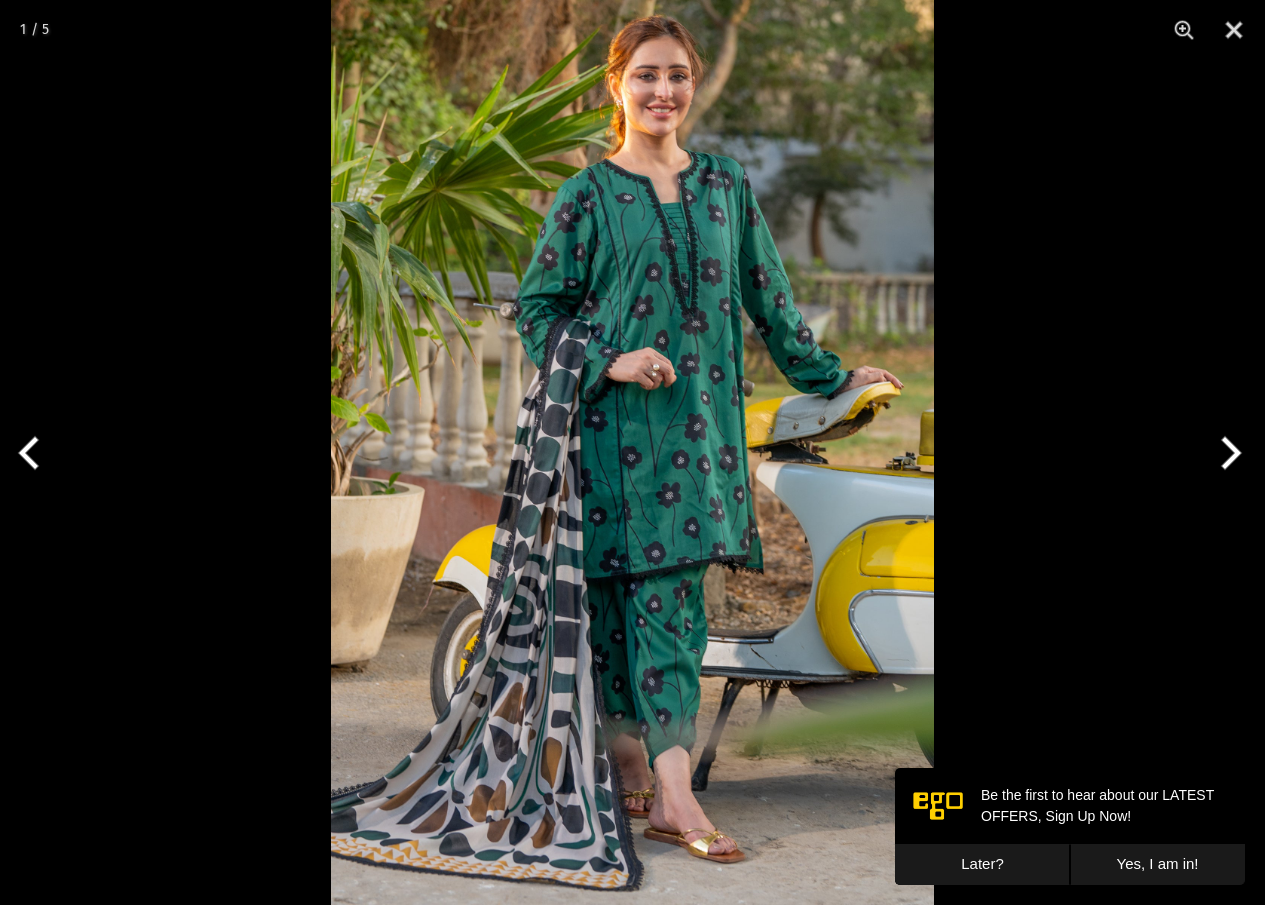 click at bounding box center [1227, 453] 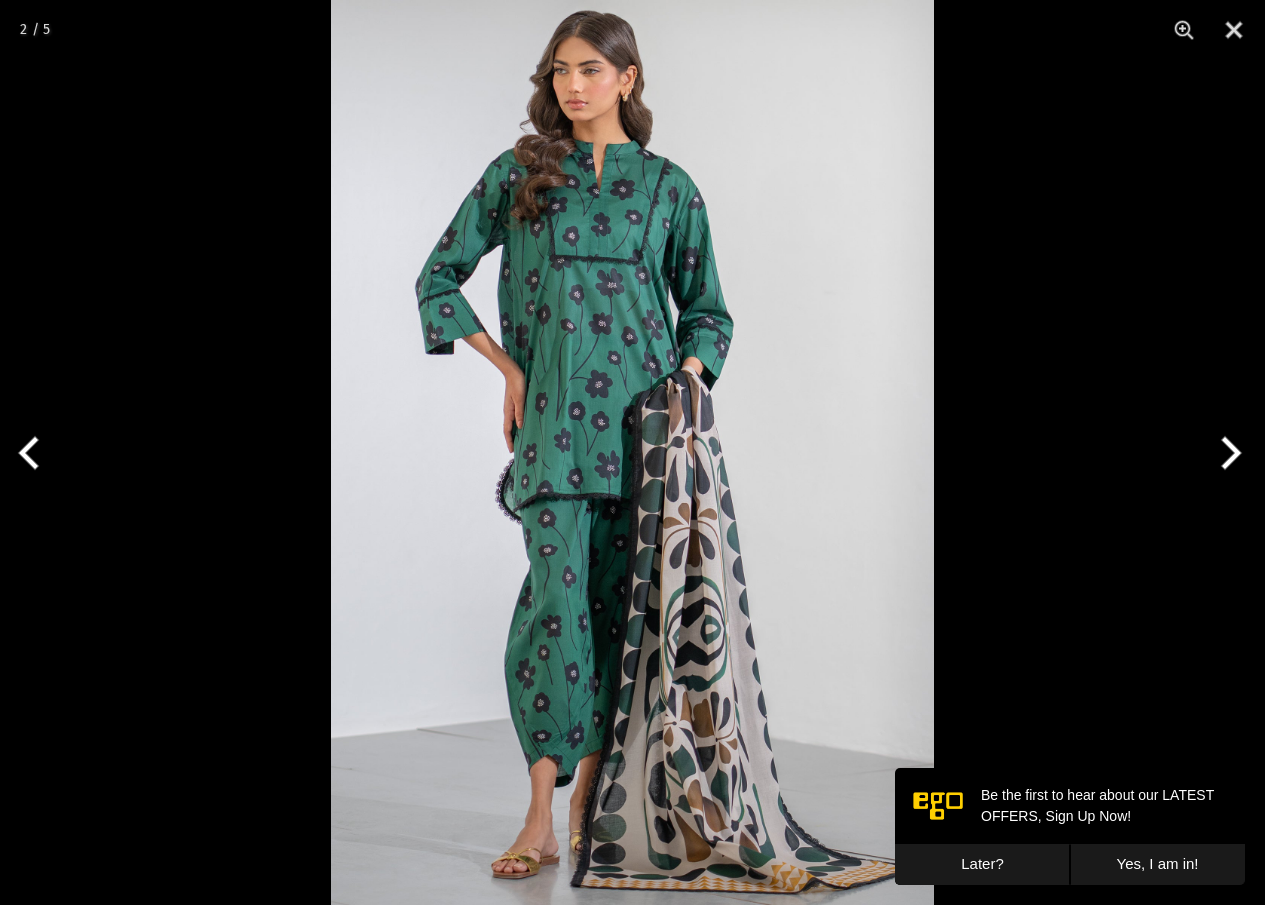 click at bounding box center (1227, 453) 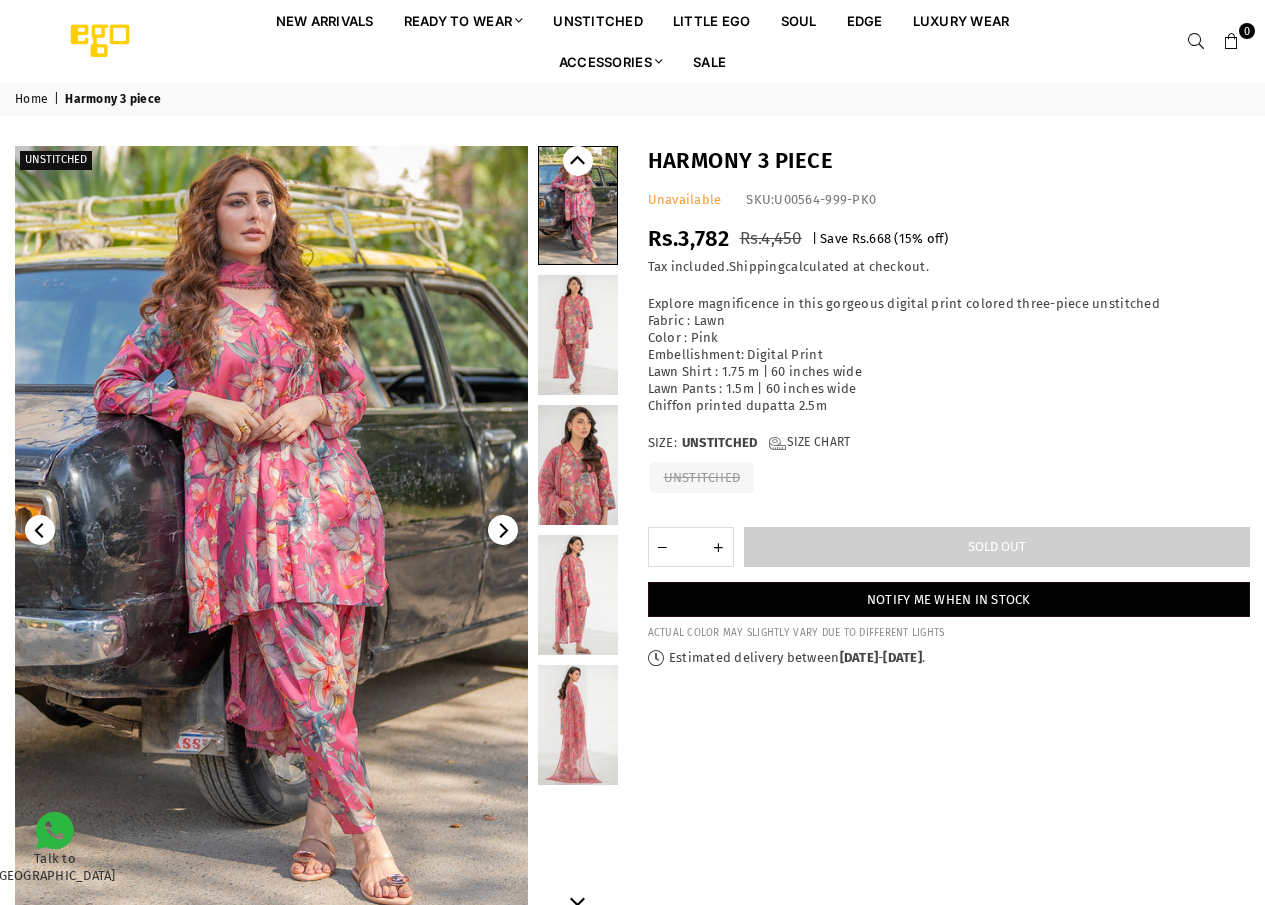 scroll, scrollTop: 0, scrollLeft: 0, axis: both 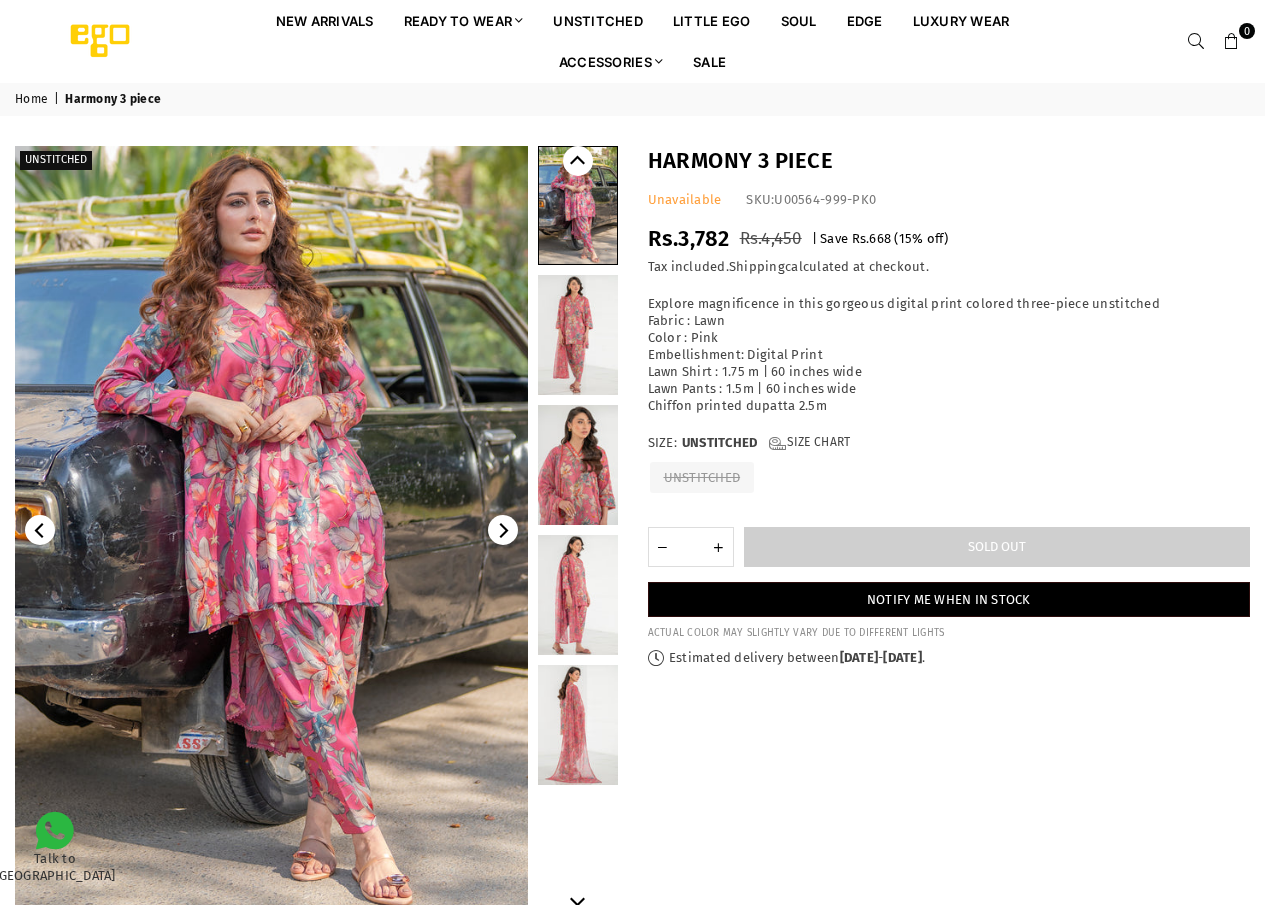 click at bounding box center [578, 335] 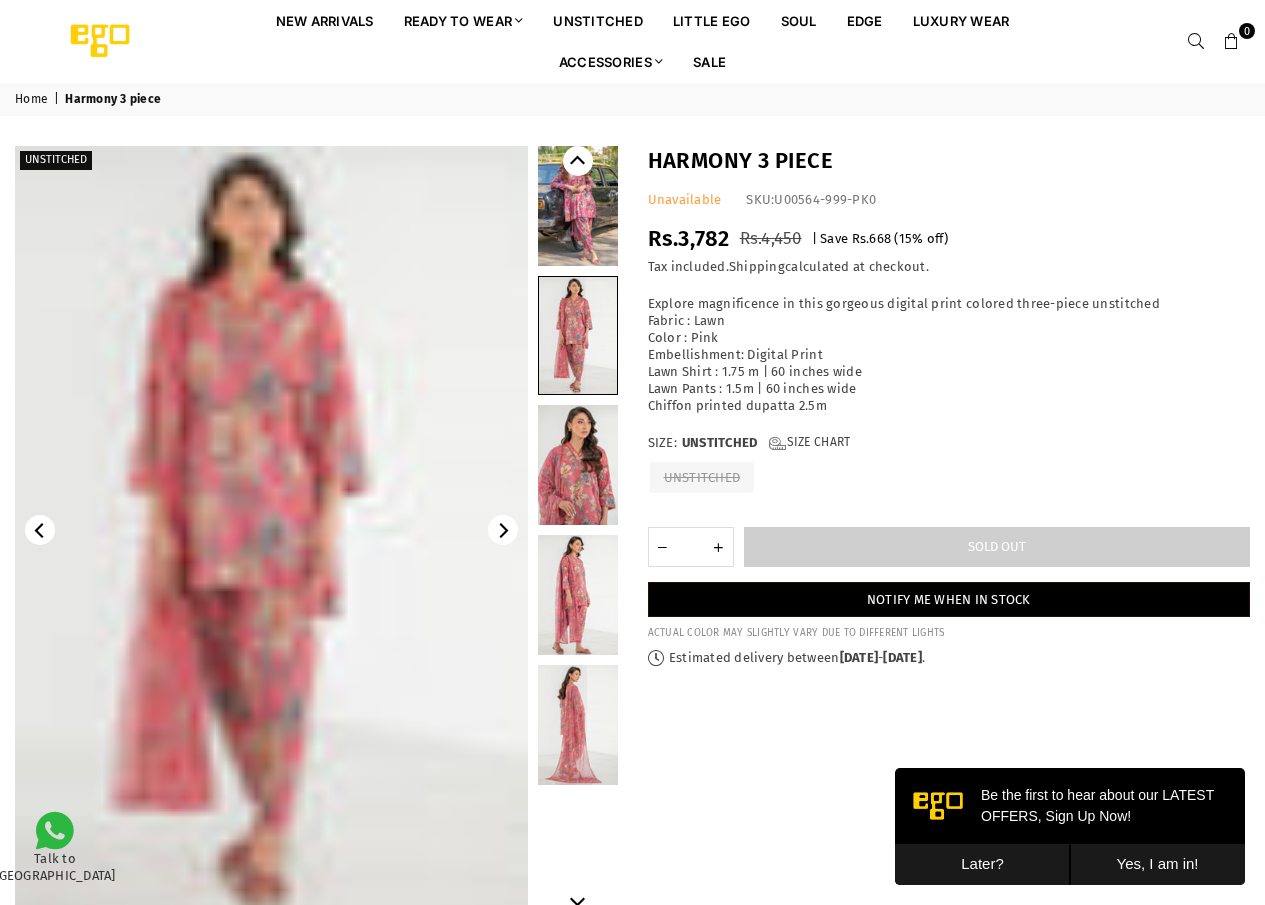 scroll, scrollTop: 0, scrollLeft: 0, axis: both 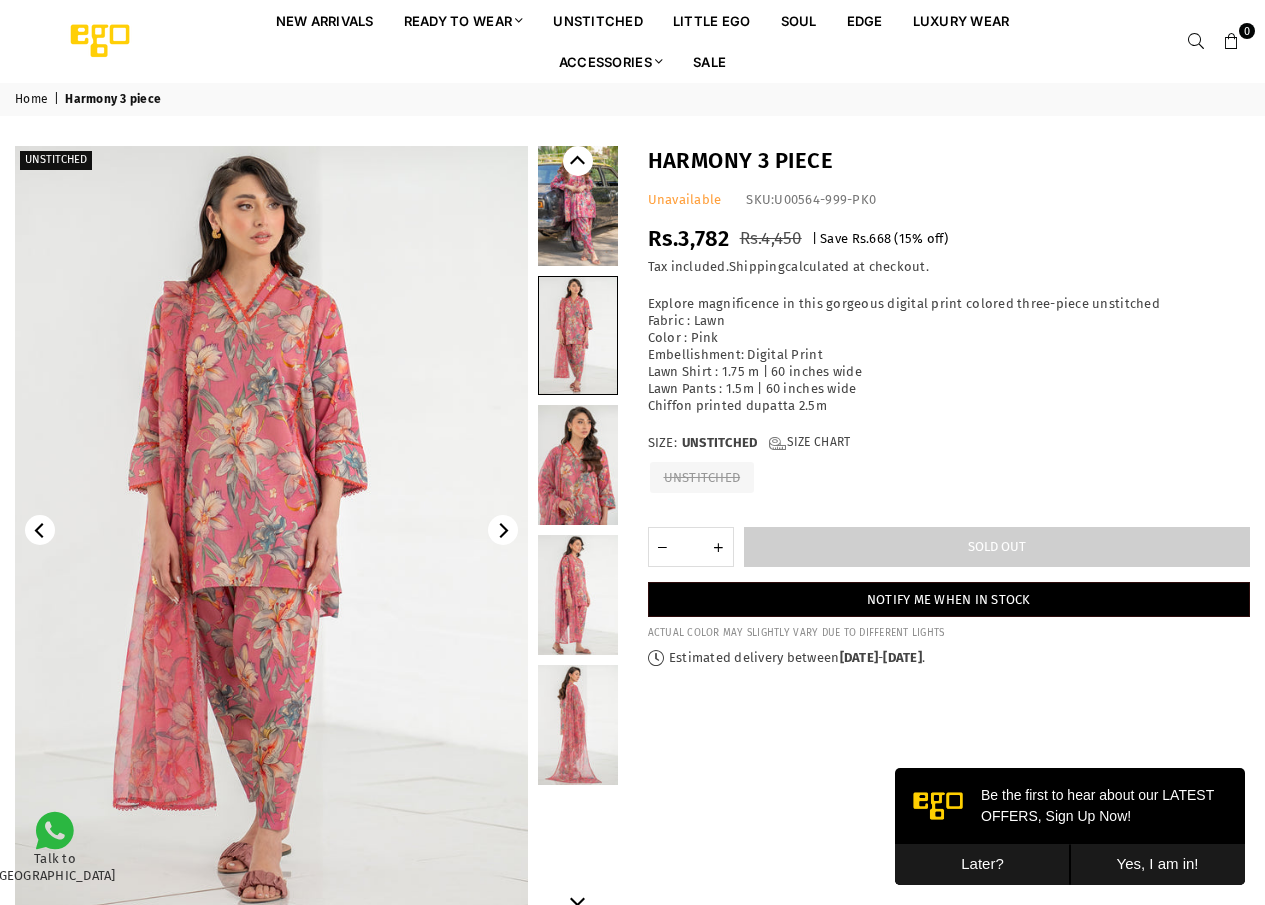 click at bounding box center (578, 465) 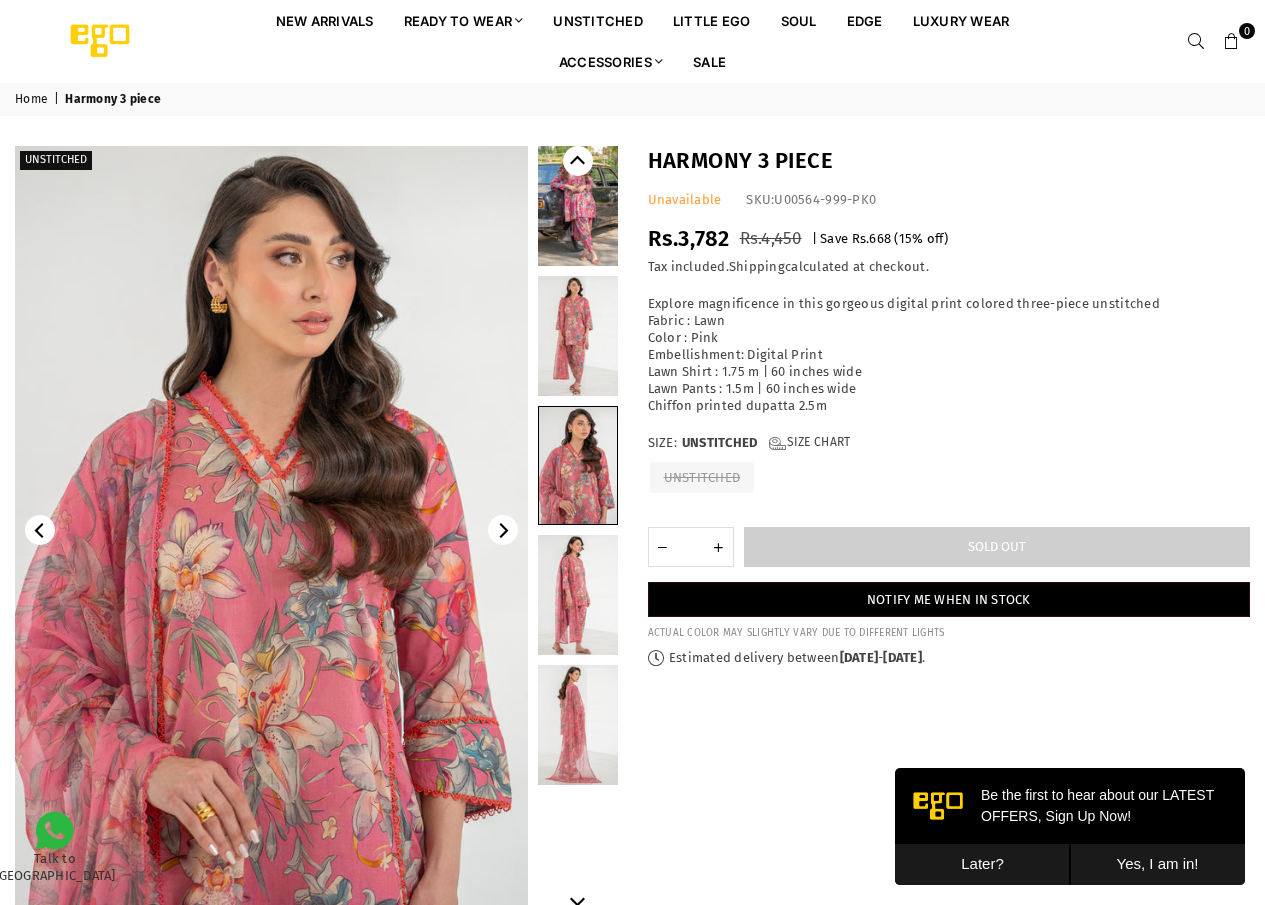 click at bounding box center (578, 595) 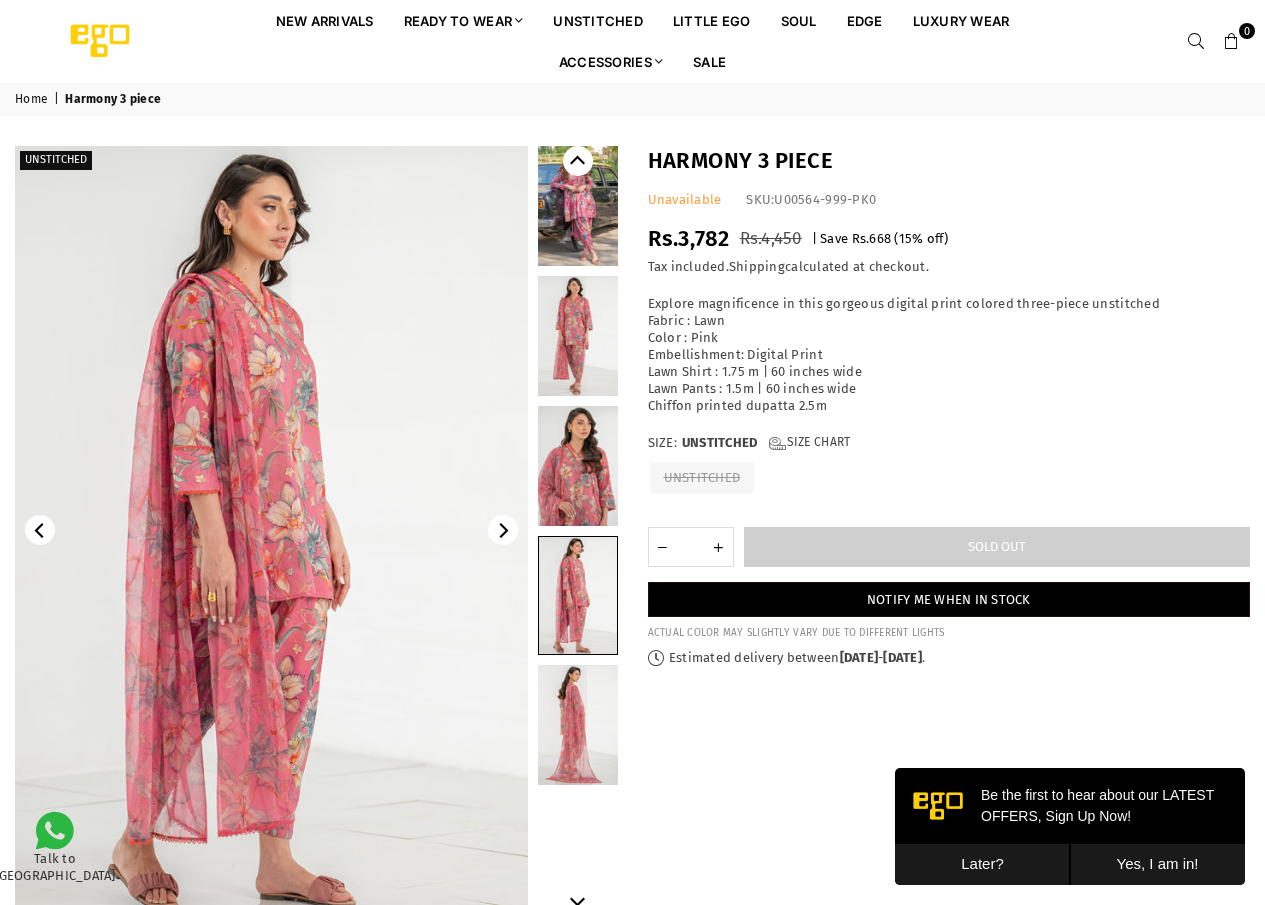 click at bounding box center (578, 725) 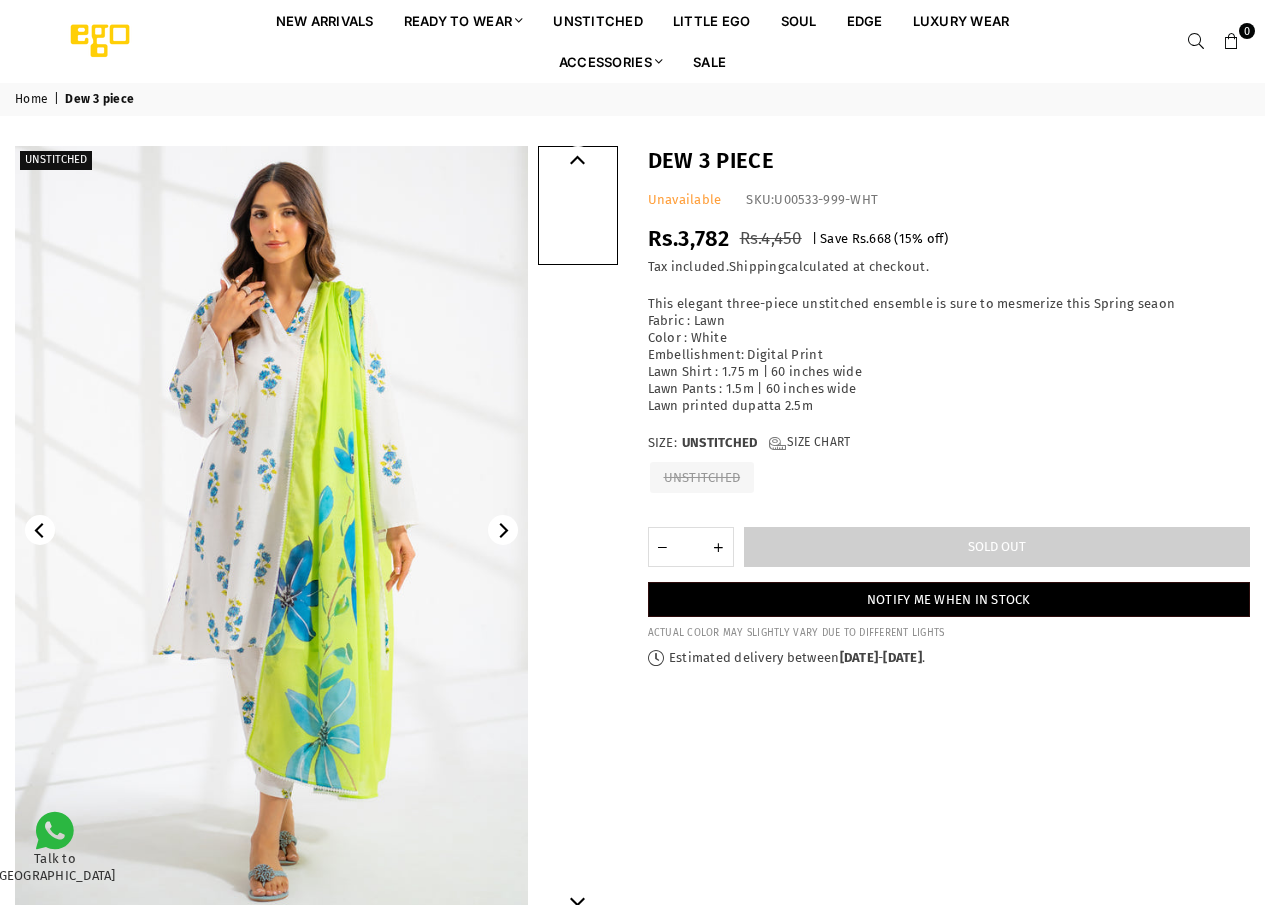 scroll, scrollTop: 0, scrollLeft: 0, axis: both 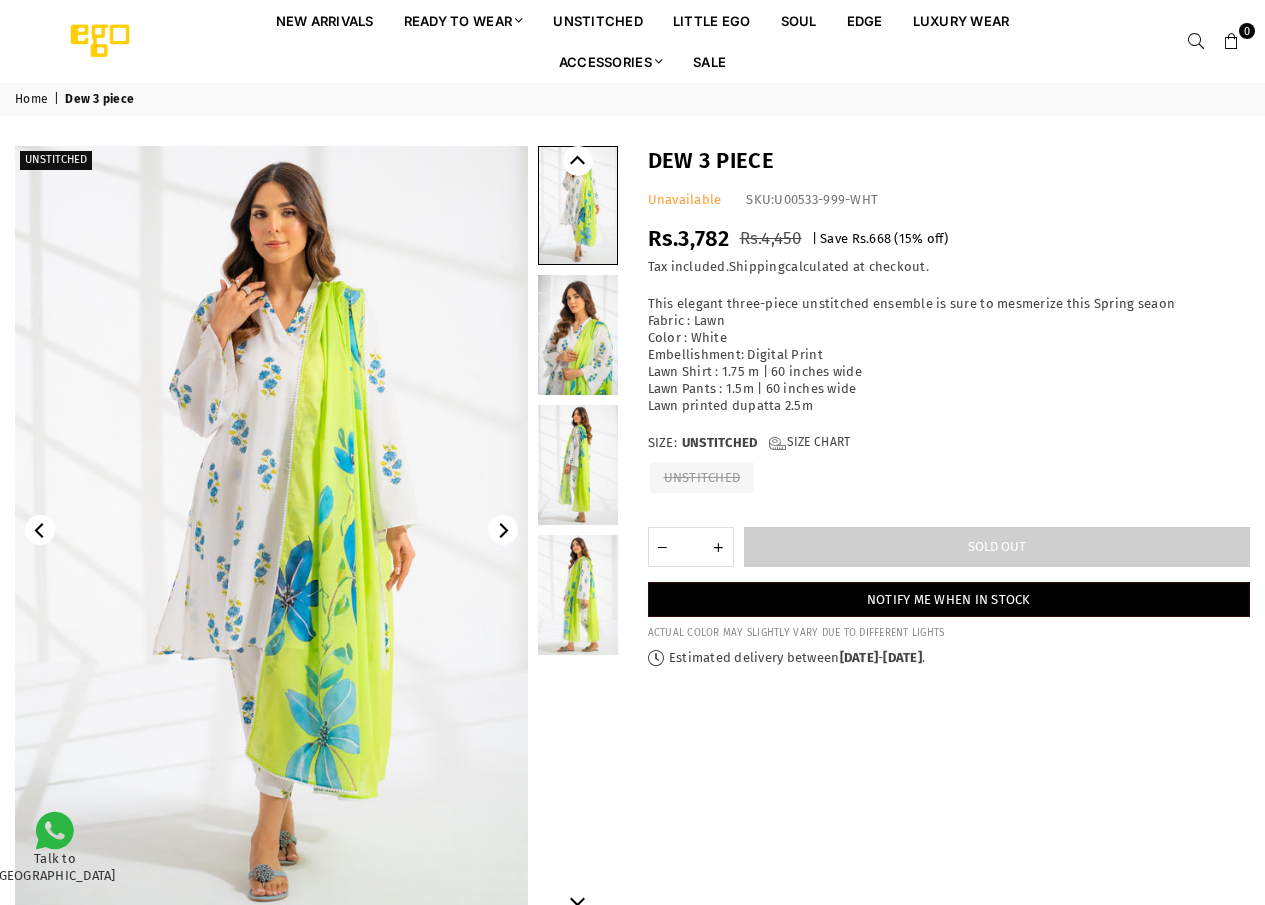 click at bounding box center (271, 530) 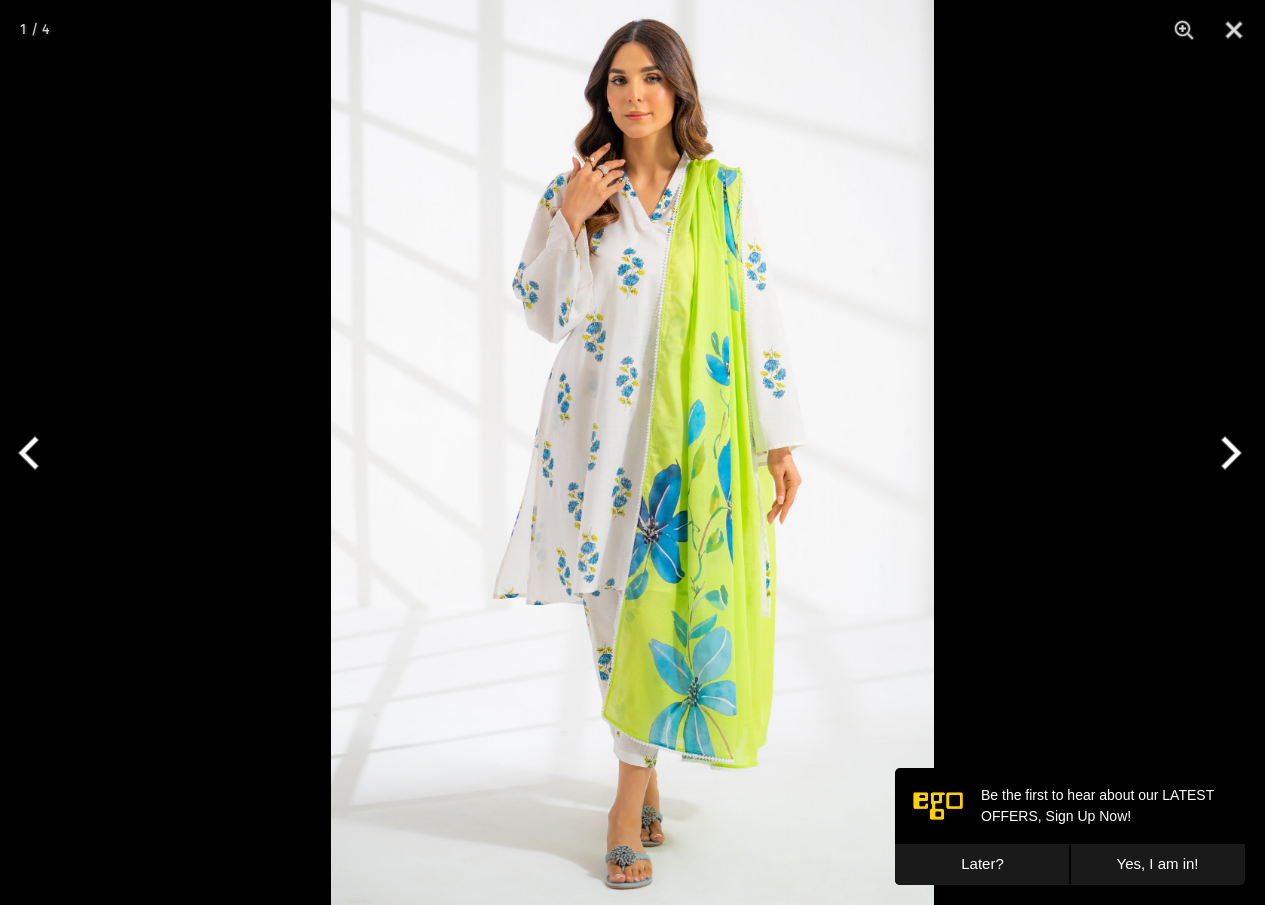 scroll, scrollTop: 0, scrollLeft: 0, axis: both 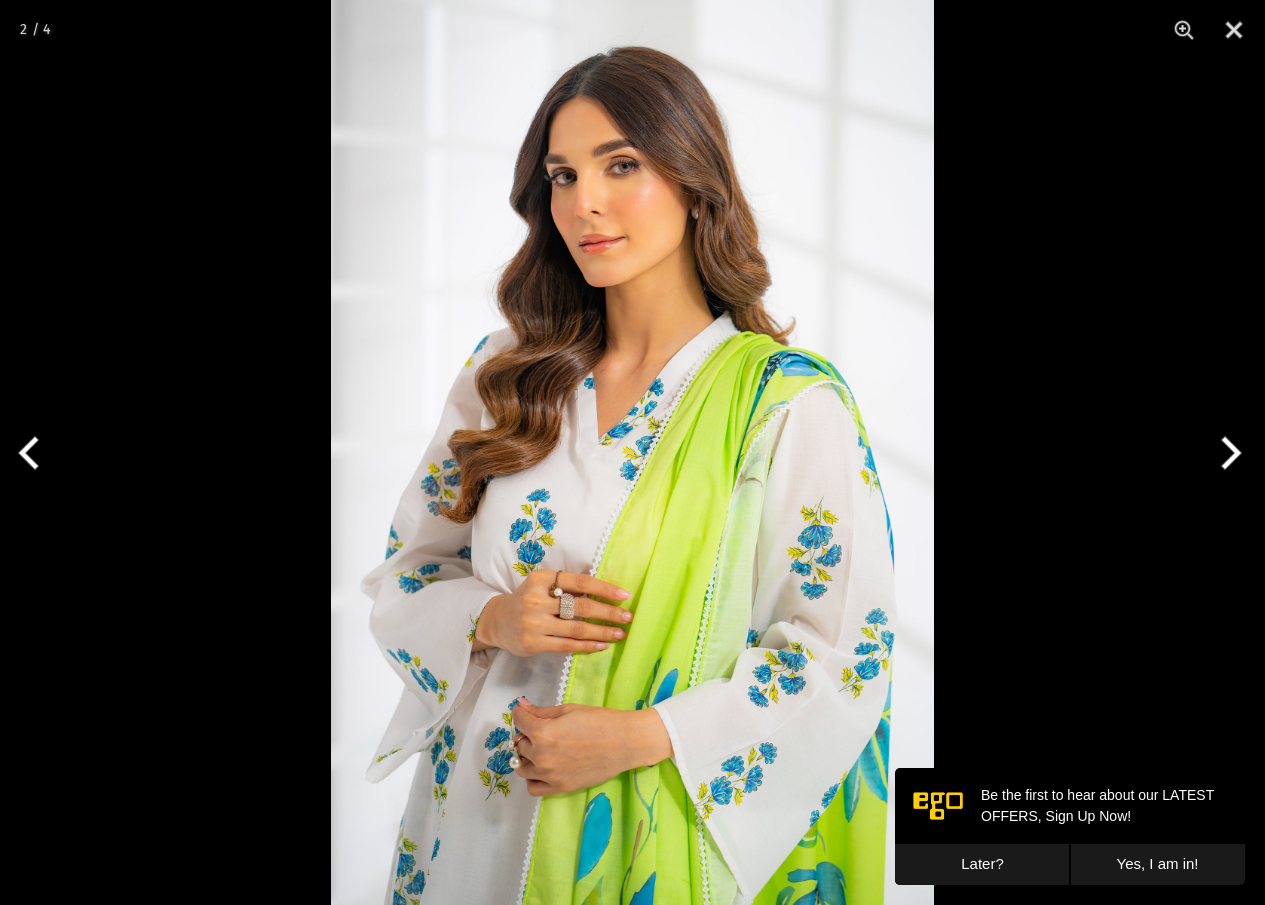 click at bounding box center [1227, 453] 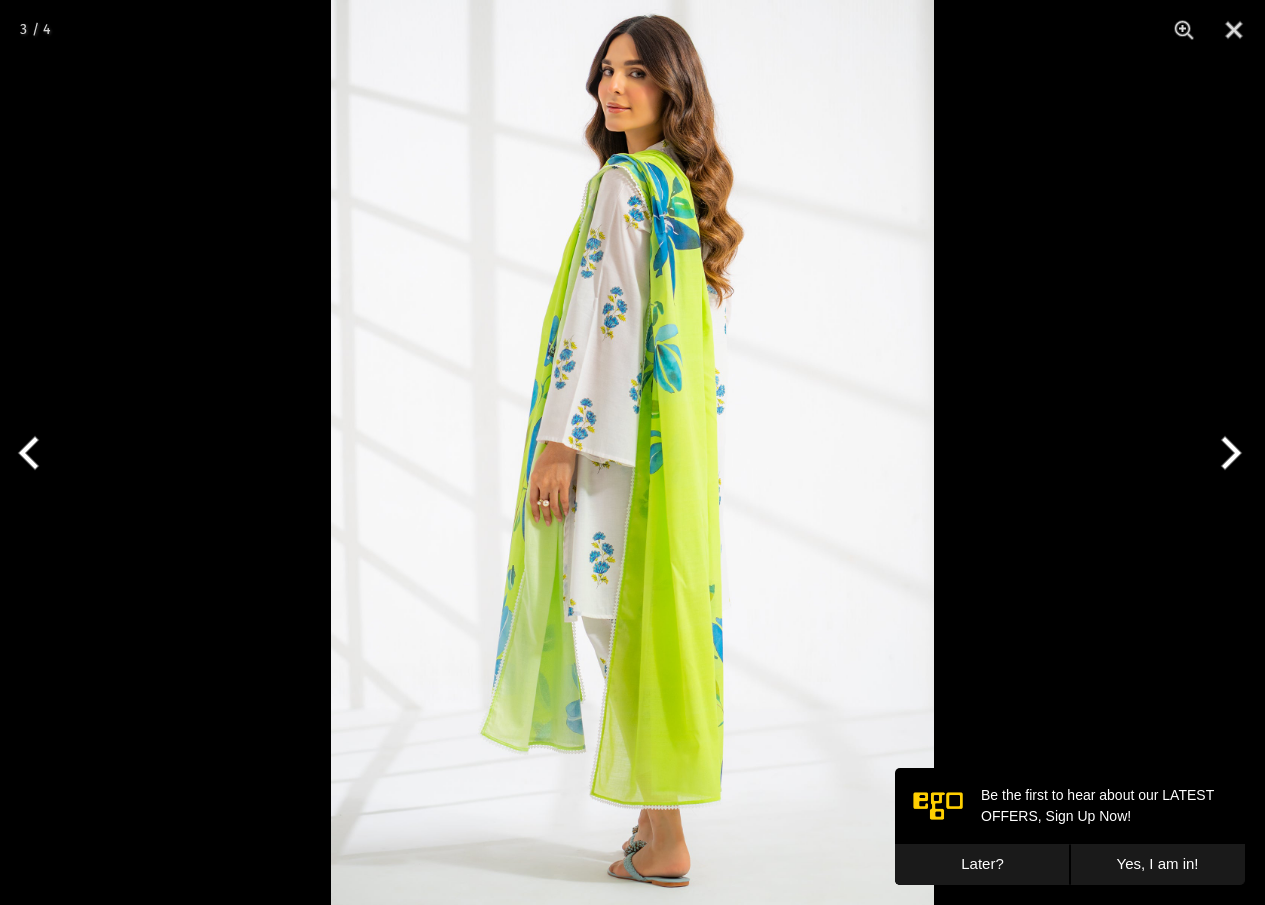 click at bounding box center (1227, 453) 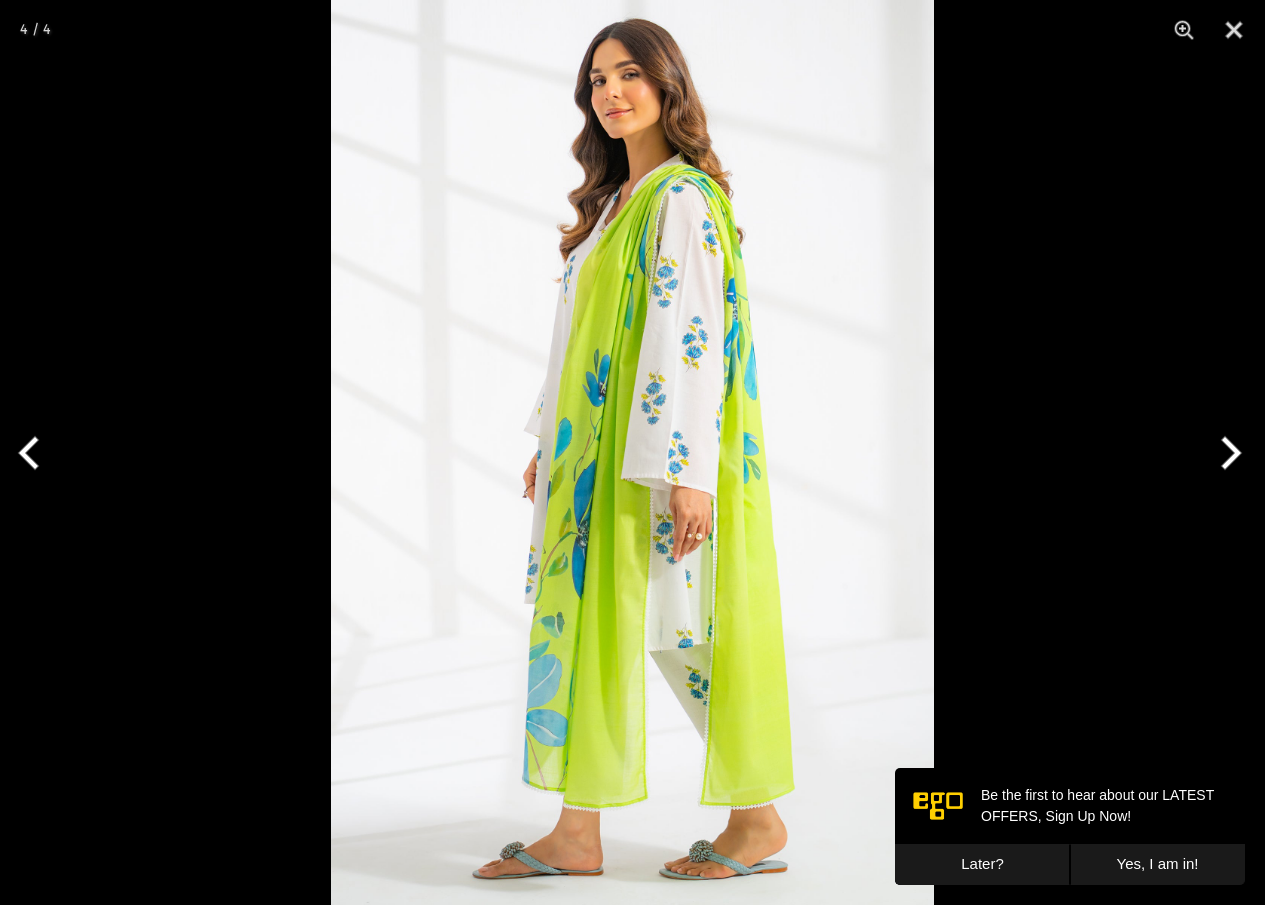 click at bounding box center [1227, 453] 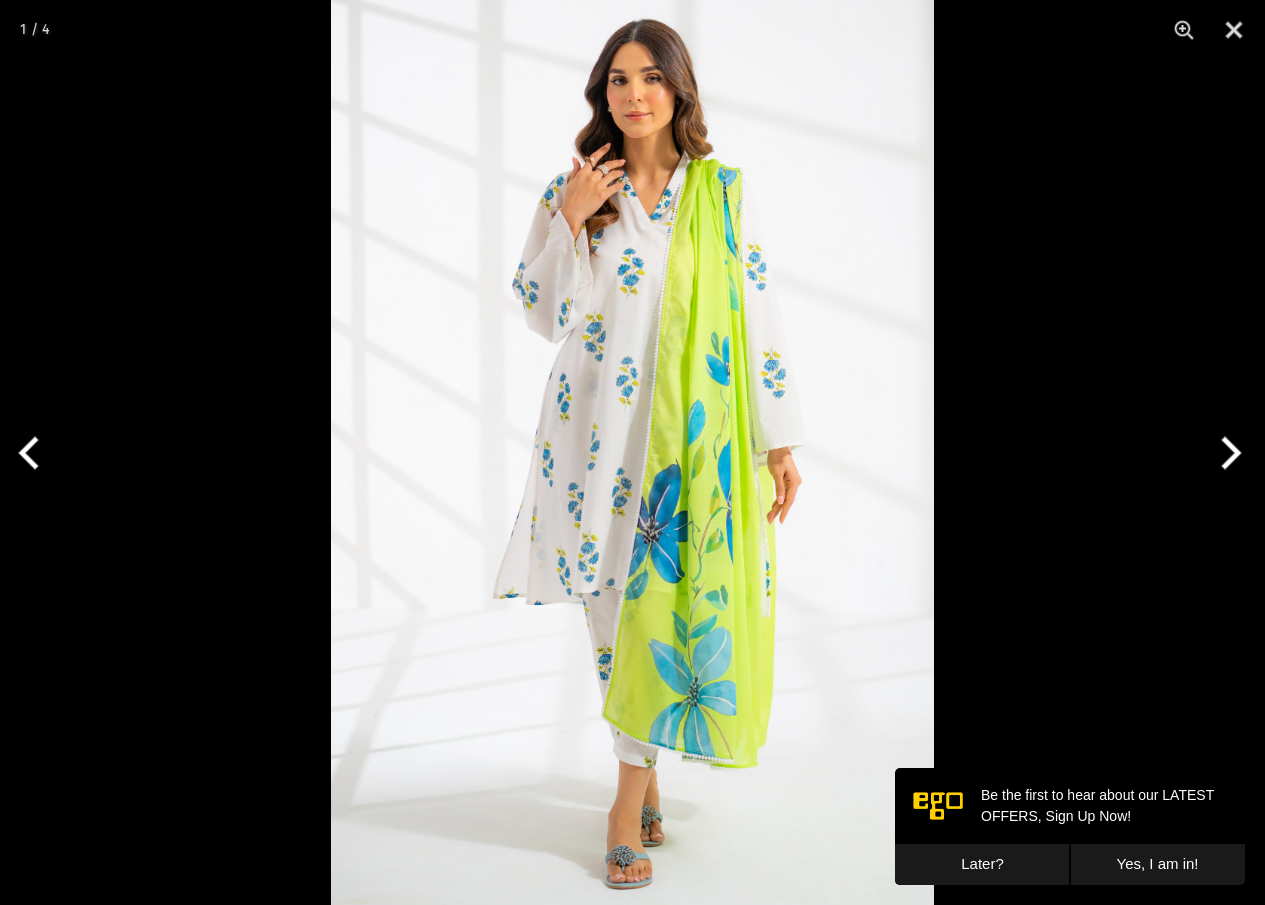 click at bounding box center (1227, 453) 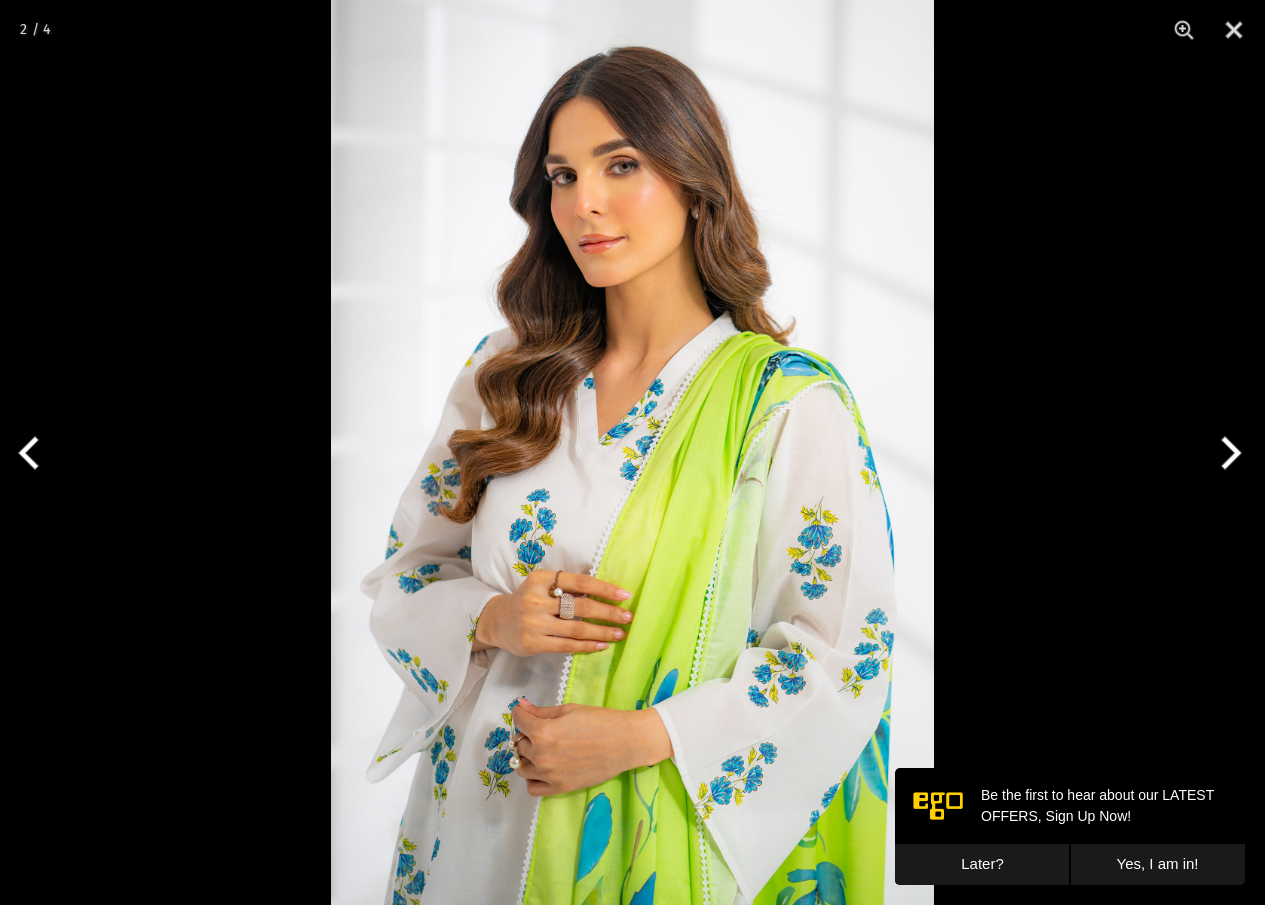 click at bounding box center (1227, 453) 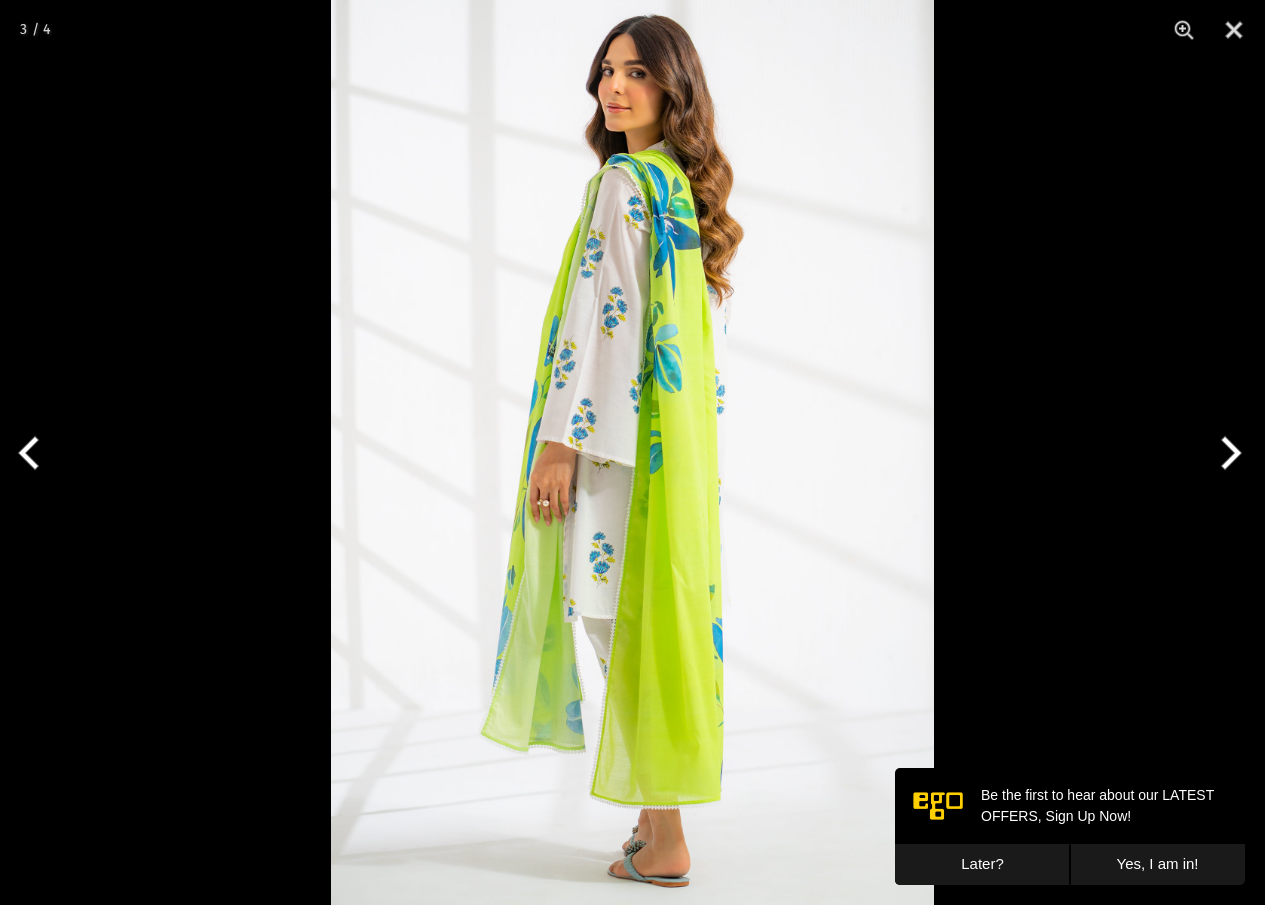 click at bounding box center (1227, 453) 